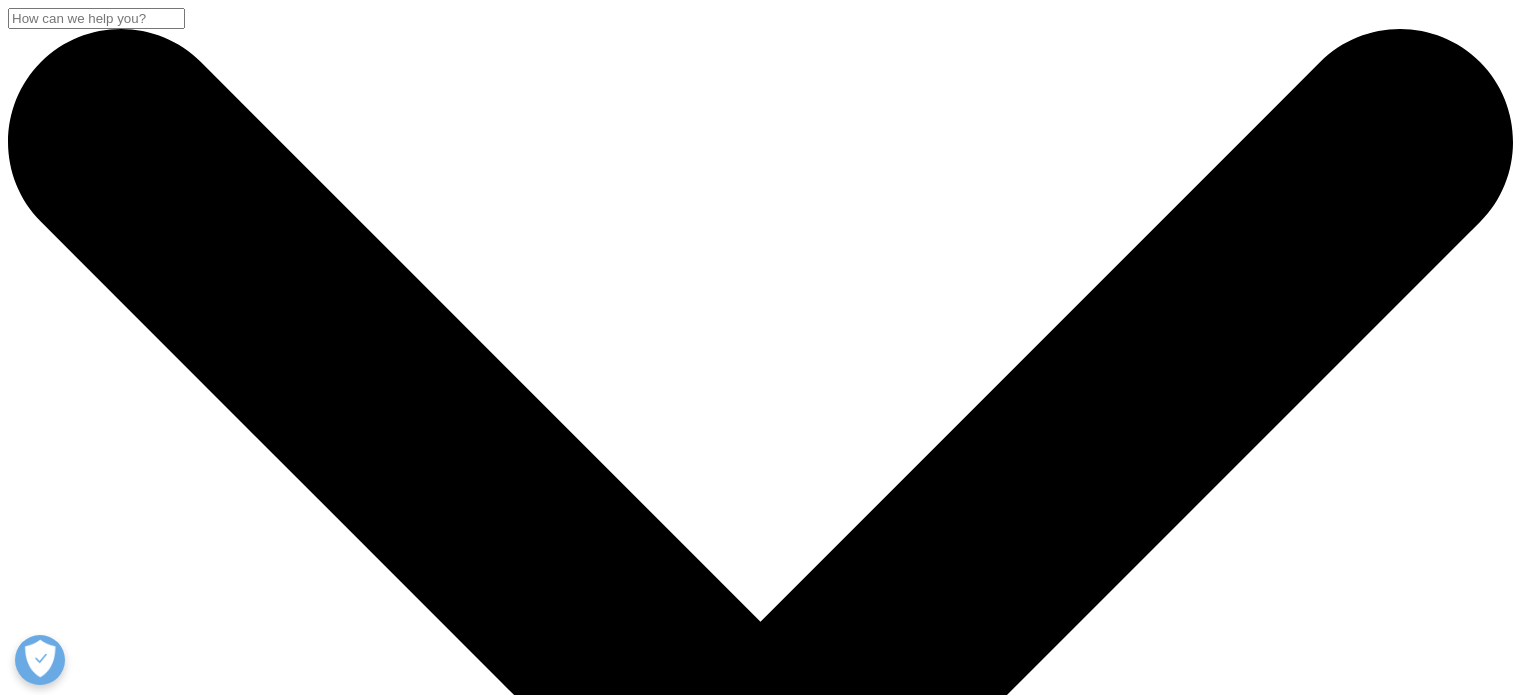 scroll, scrollTop: 52, scrollLeft: 0, axis: vertical 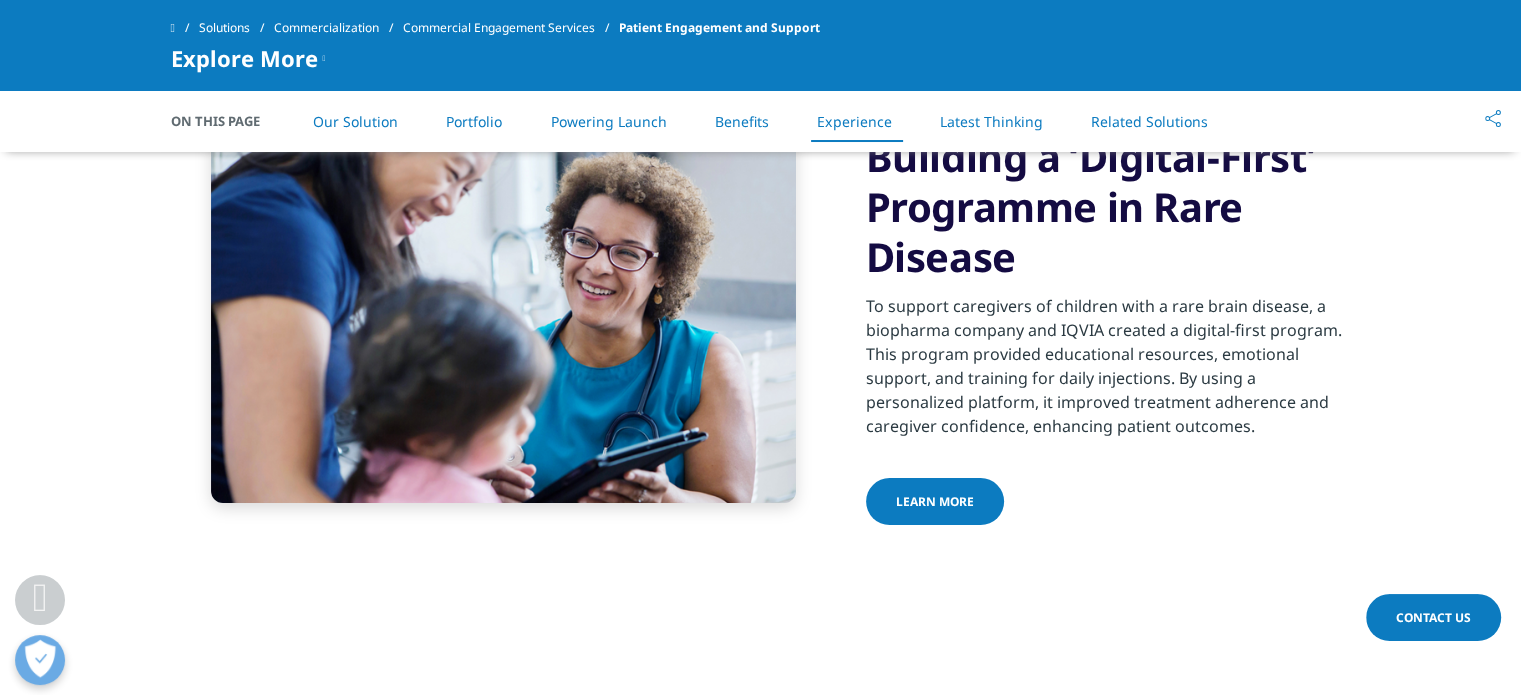 click on "Latest Thinking" at bounding box center [991, 121] 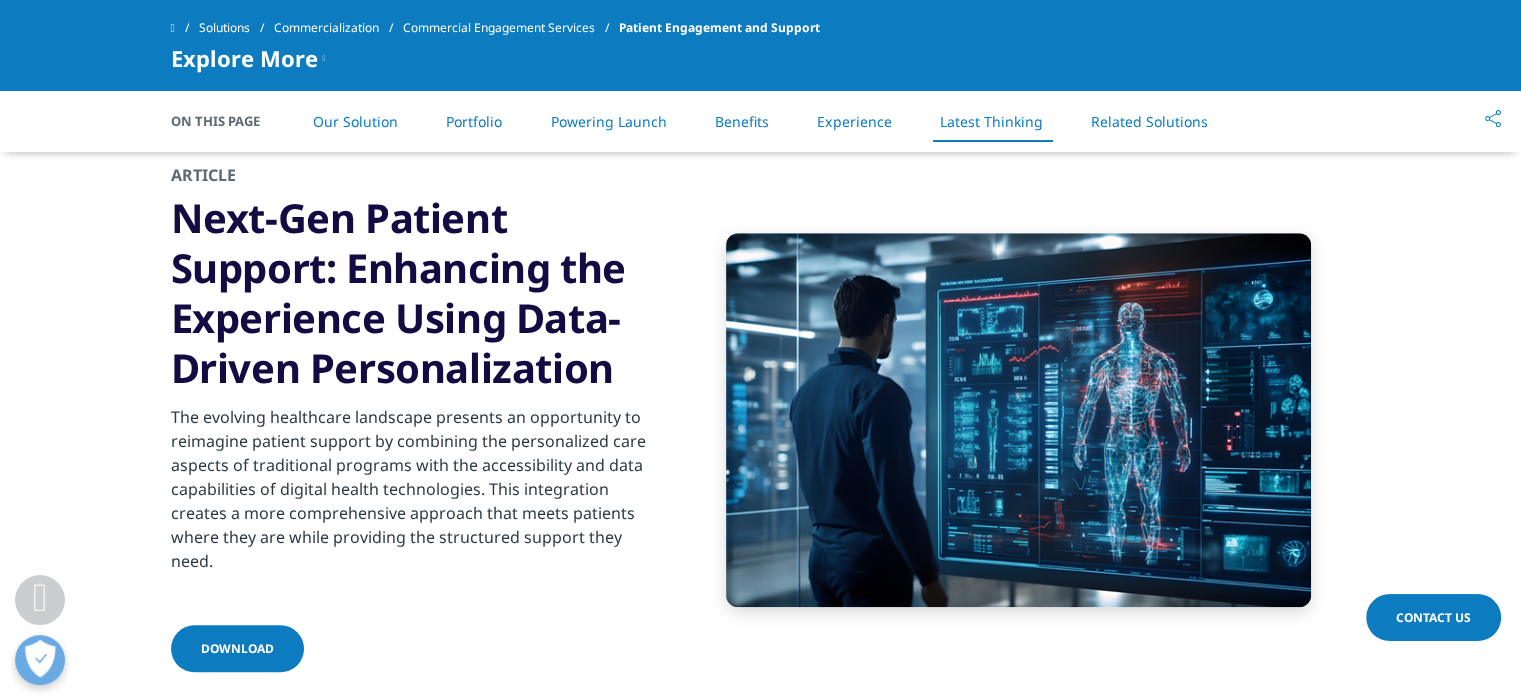 scroll, scrollTop: 9186, scrollLeft: 0, axis: vertical 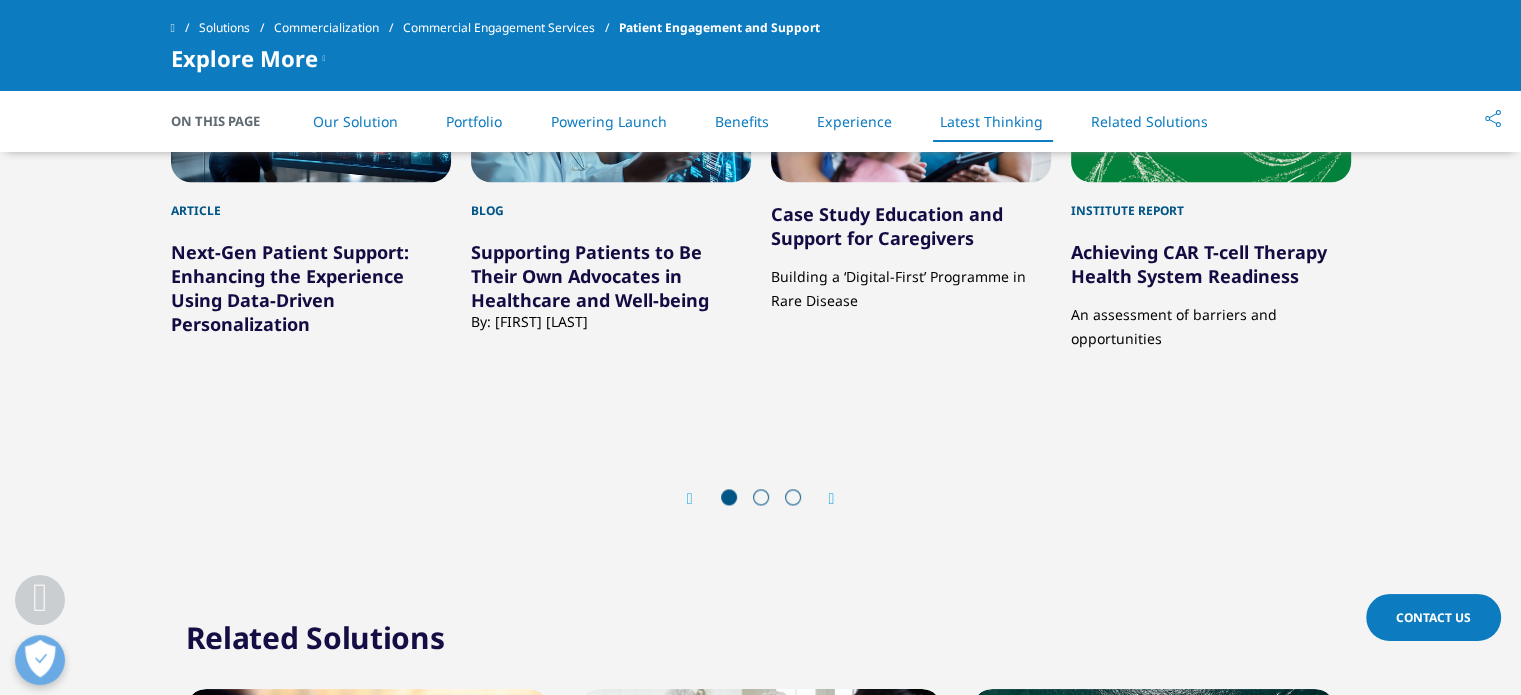 click on "Next" at bounding box center (822, 498) 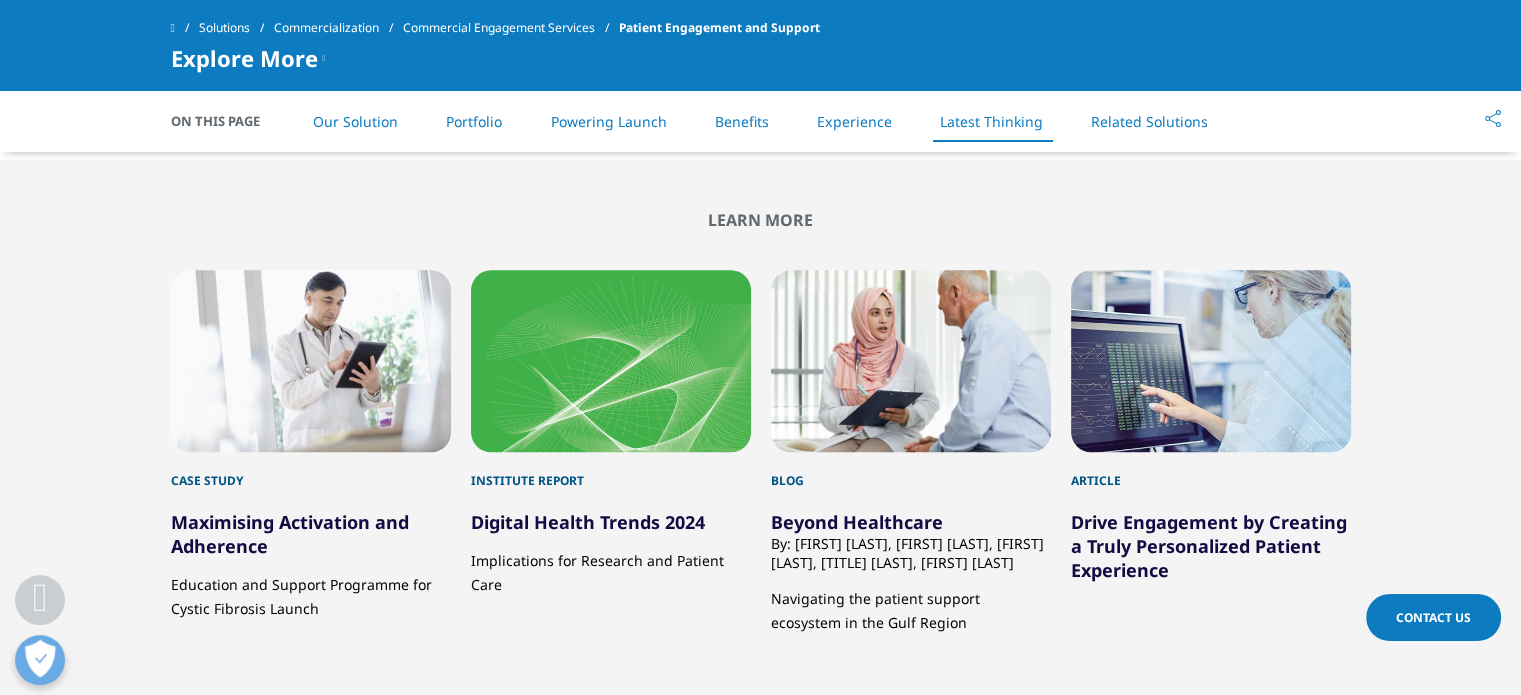 scroll, scrollTop: 9686, scrollLeft: 0, axis: vertical 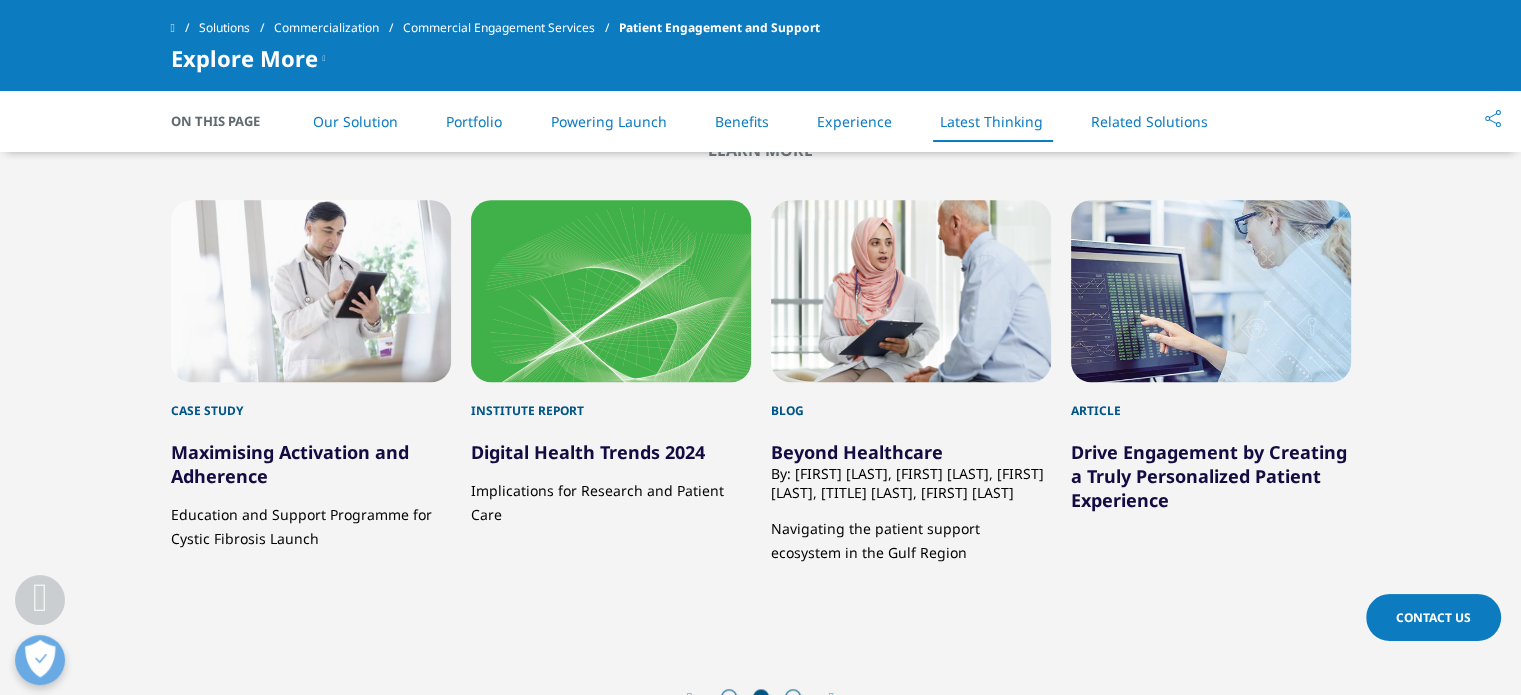 click at bounding box center [690, 699] 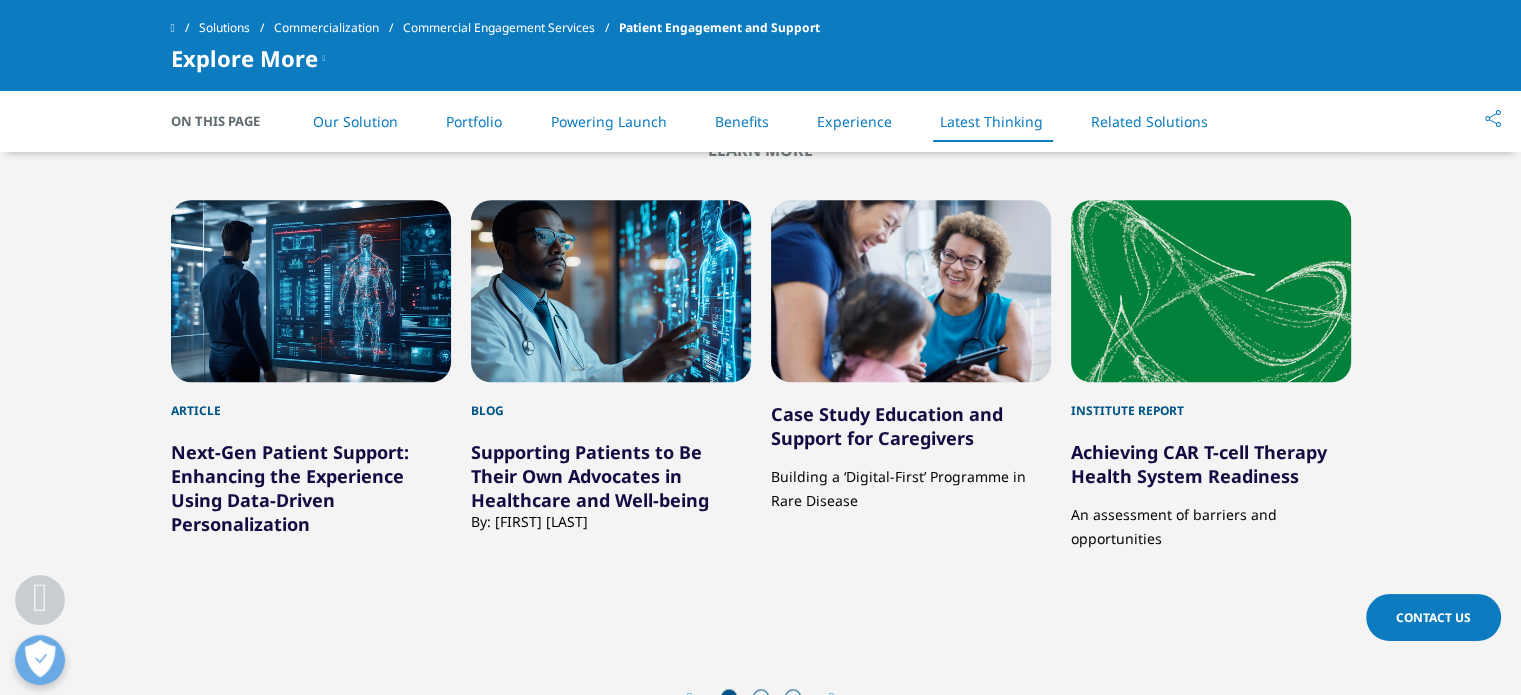 click on "Prev
Next" at bounding box center (761, 699) 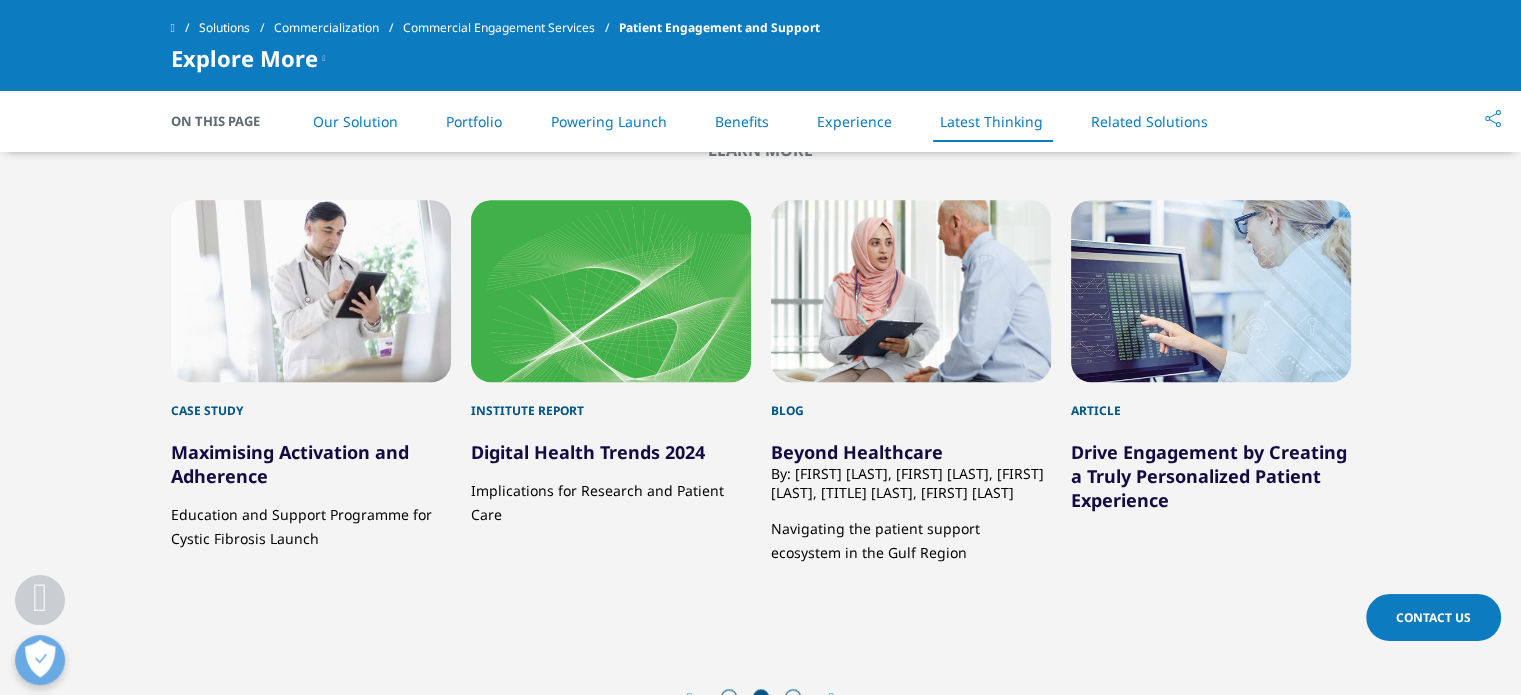 click at bounding box center (832, 699) 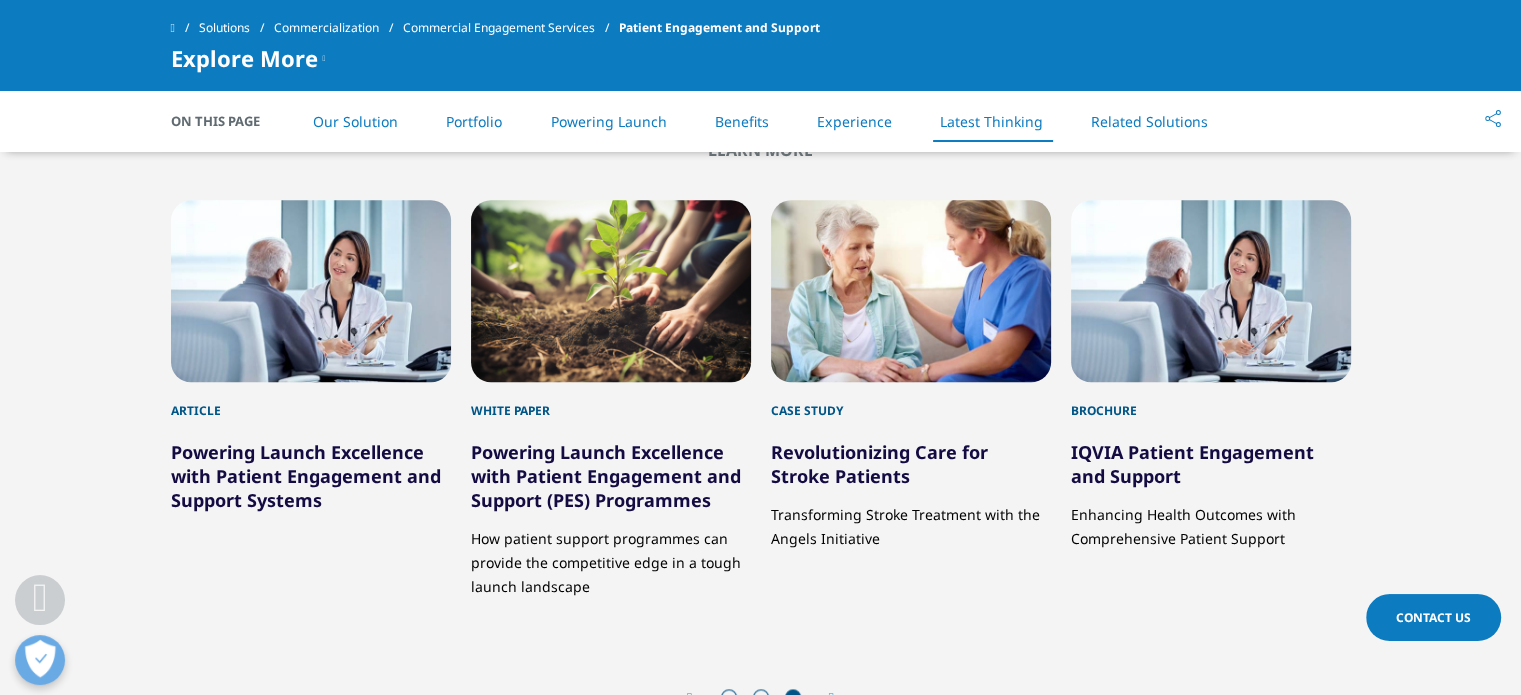 click at bounding box center [832, 699] 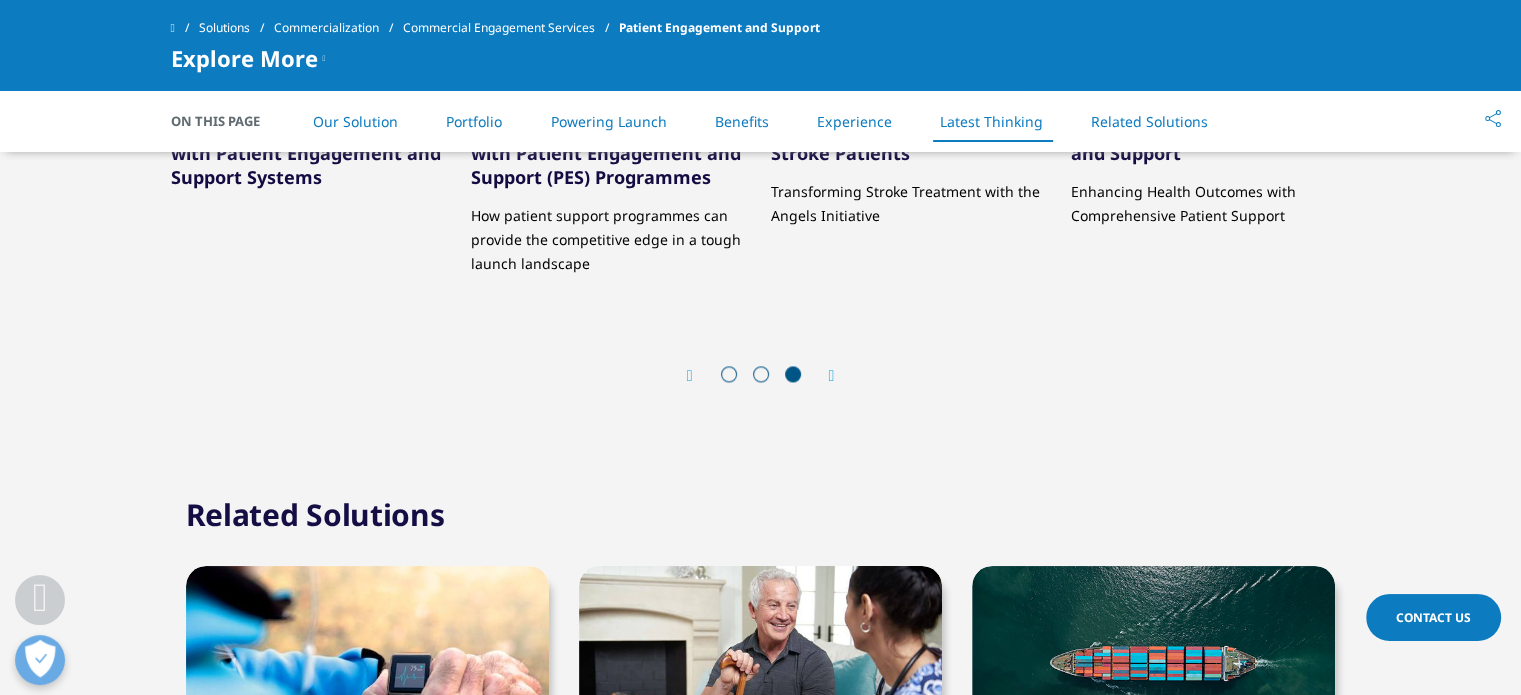 scroll, scrollTop: 10186, scrollLeft: 0, axis: vertical 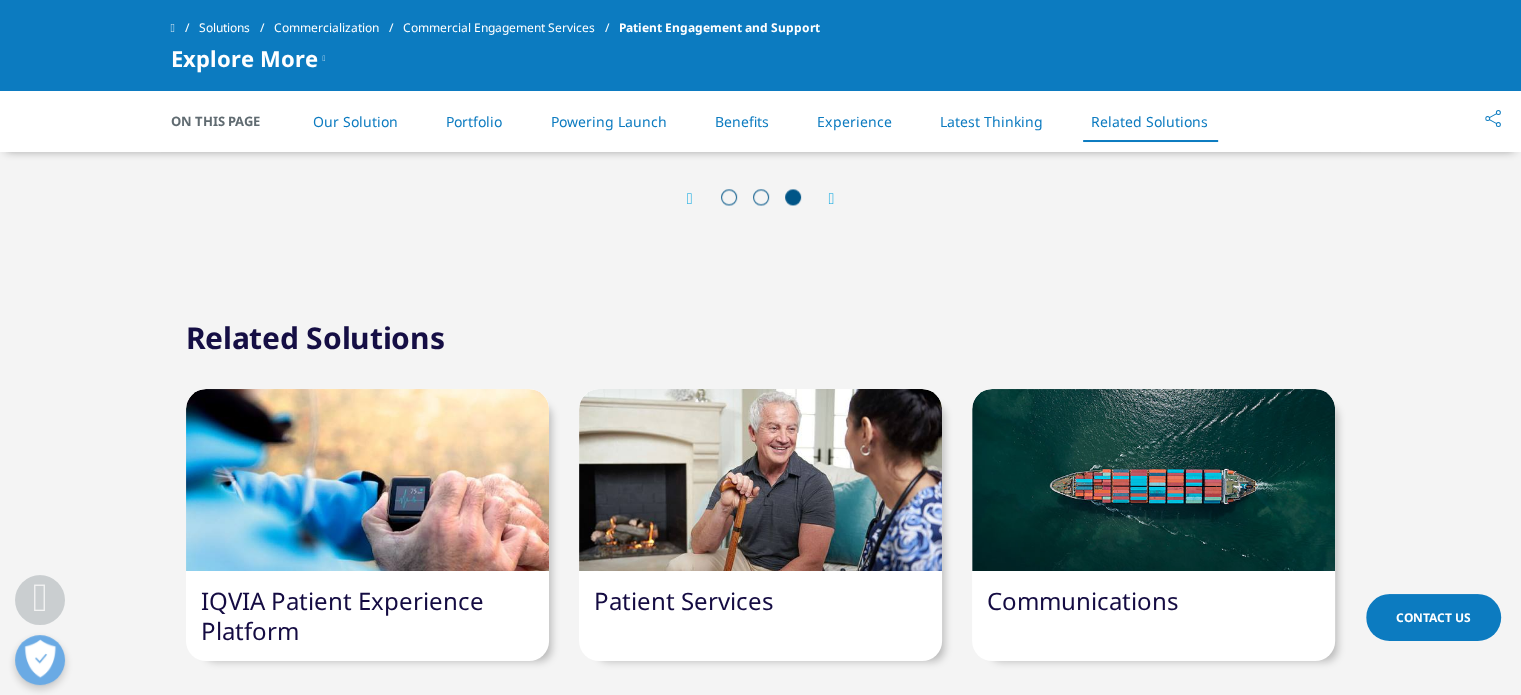 click on "Patient Services" at bounding box center [684, 600] 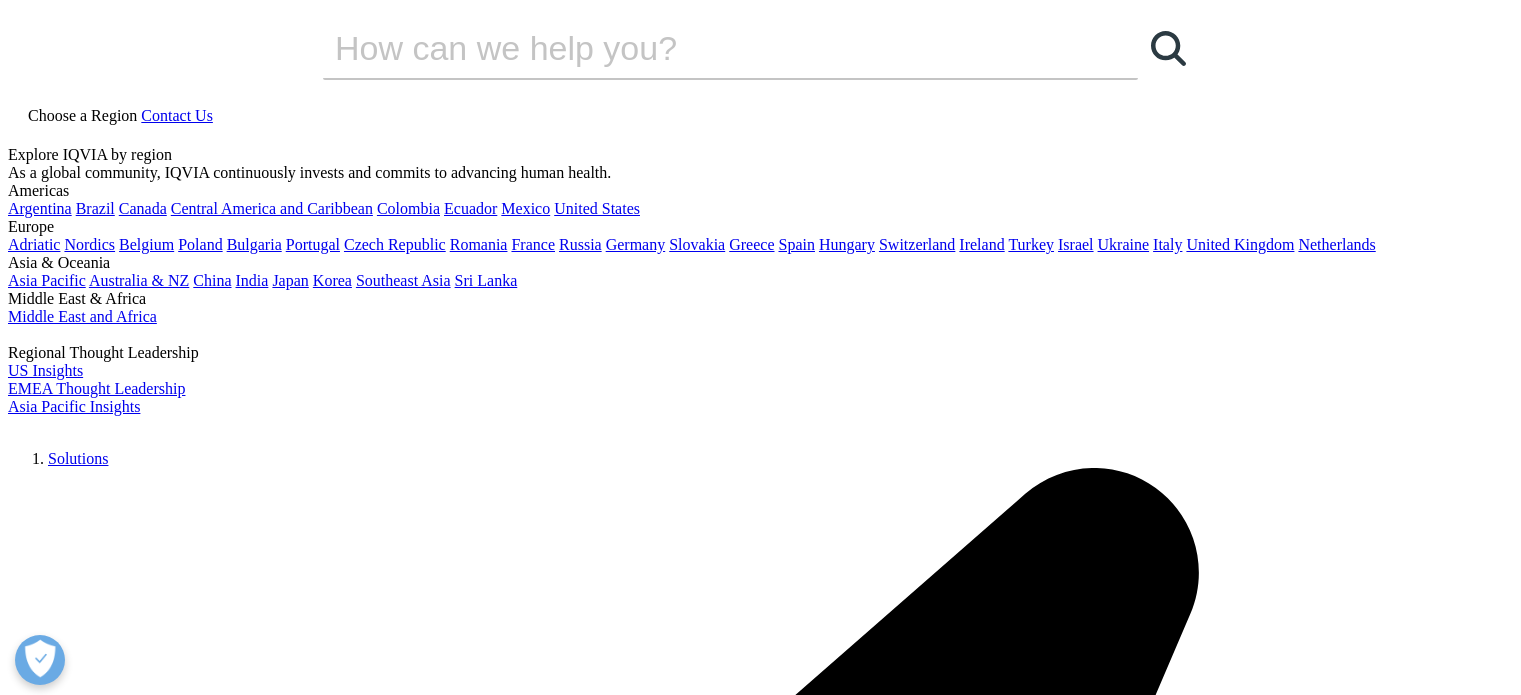 scroll, scrollTop: 998, scrollLeft: 0, axis: vertical 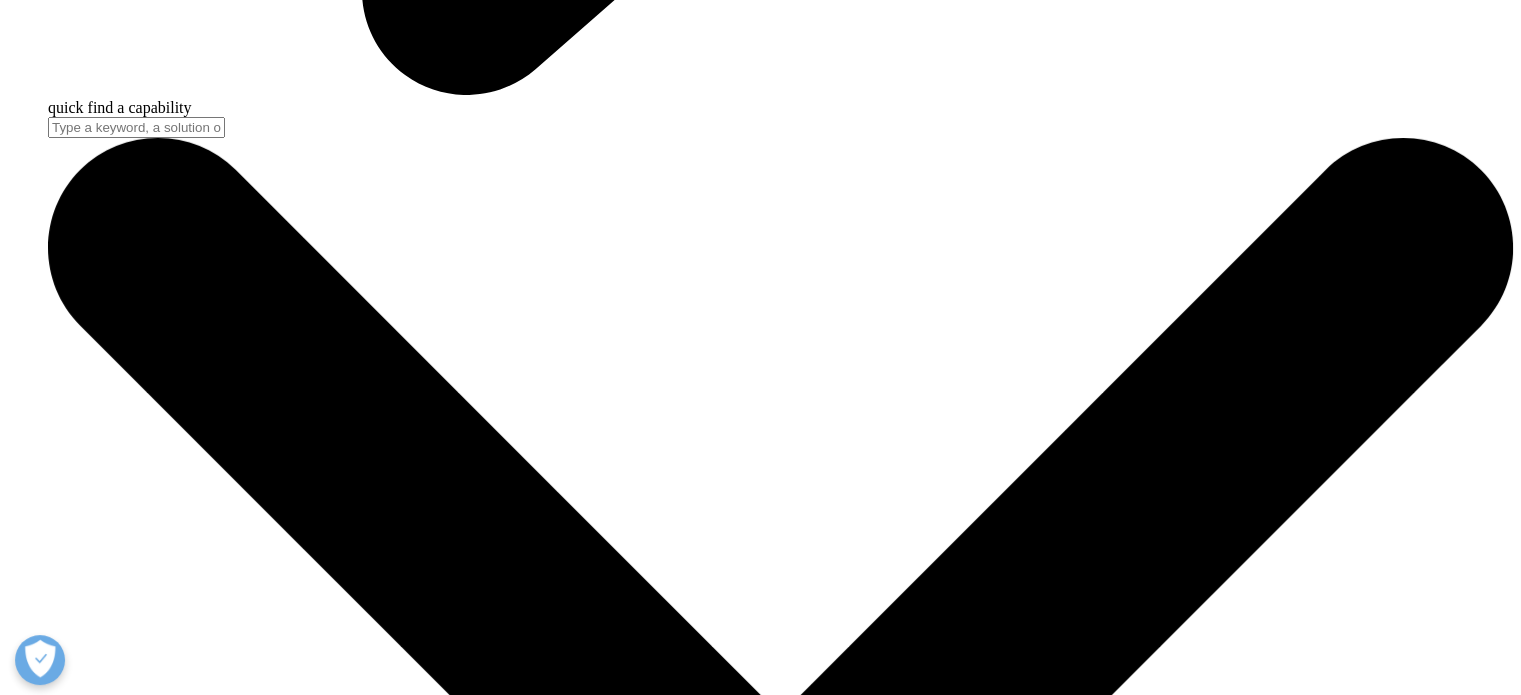 click at bounding box center (8, 29459) 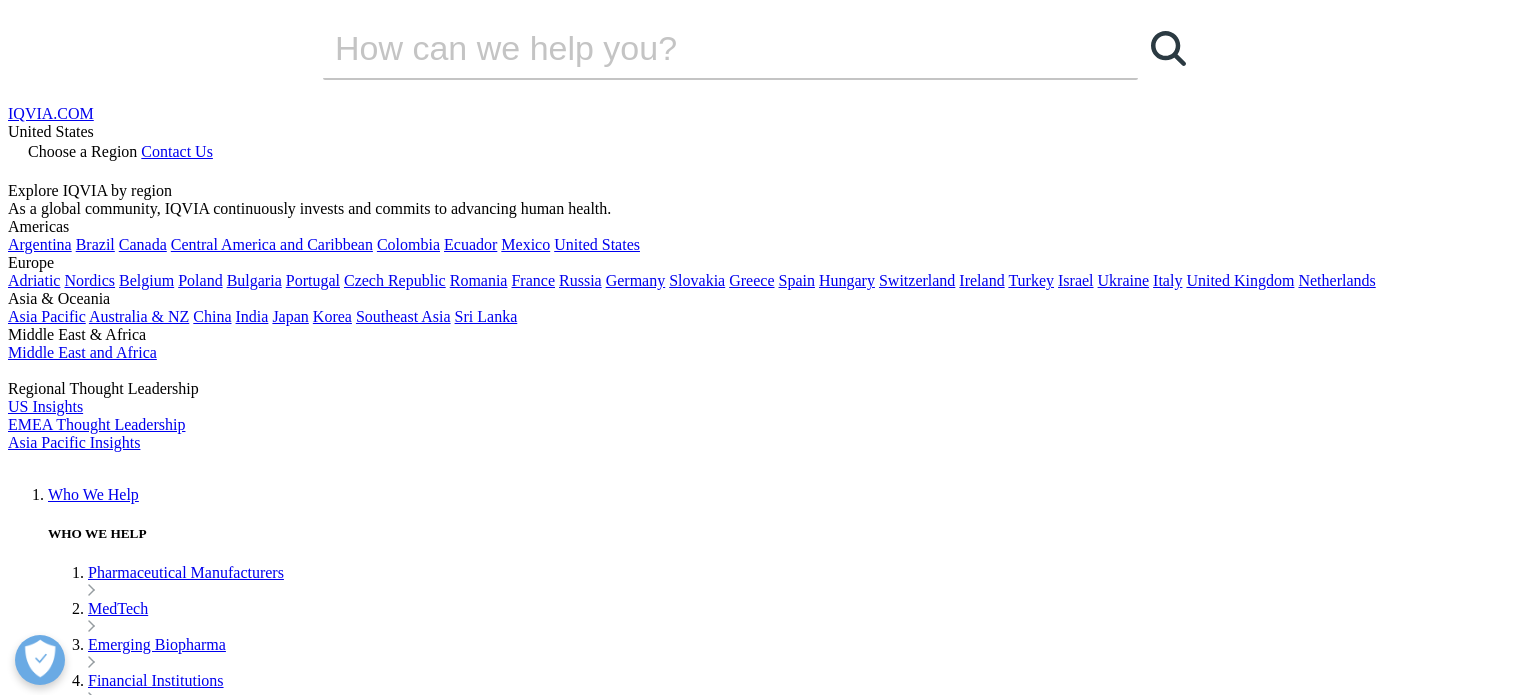 scroll, scrollTop: 2800, scrollLeft: 0, axis: vertical 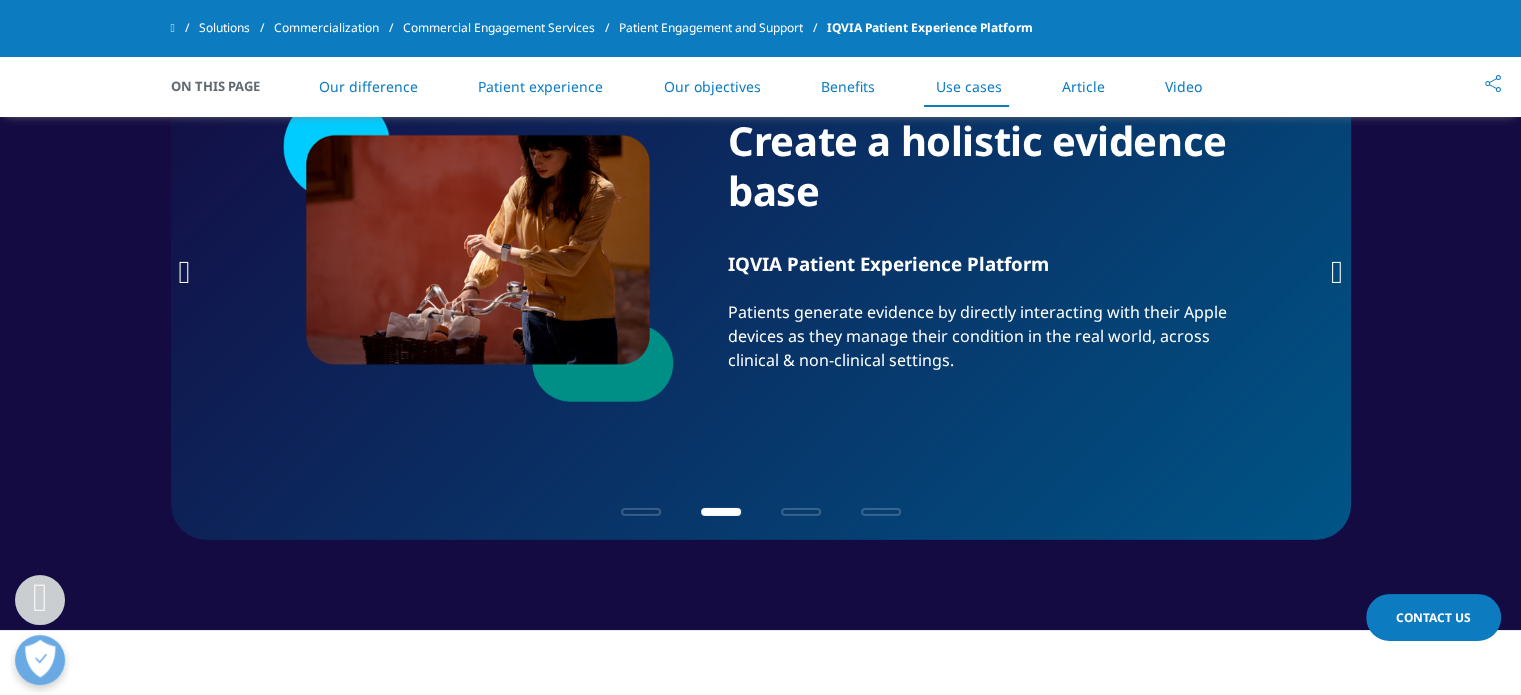 click at bounding box center (641, 512) 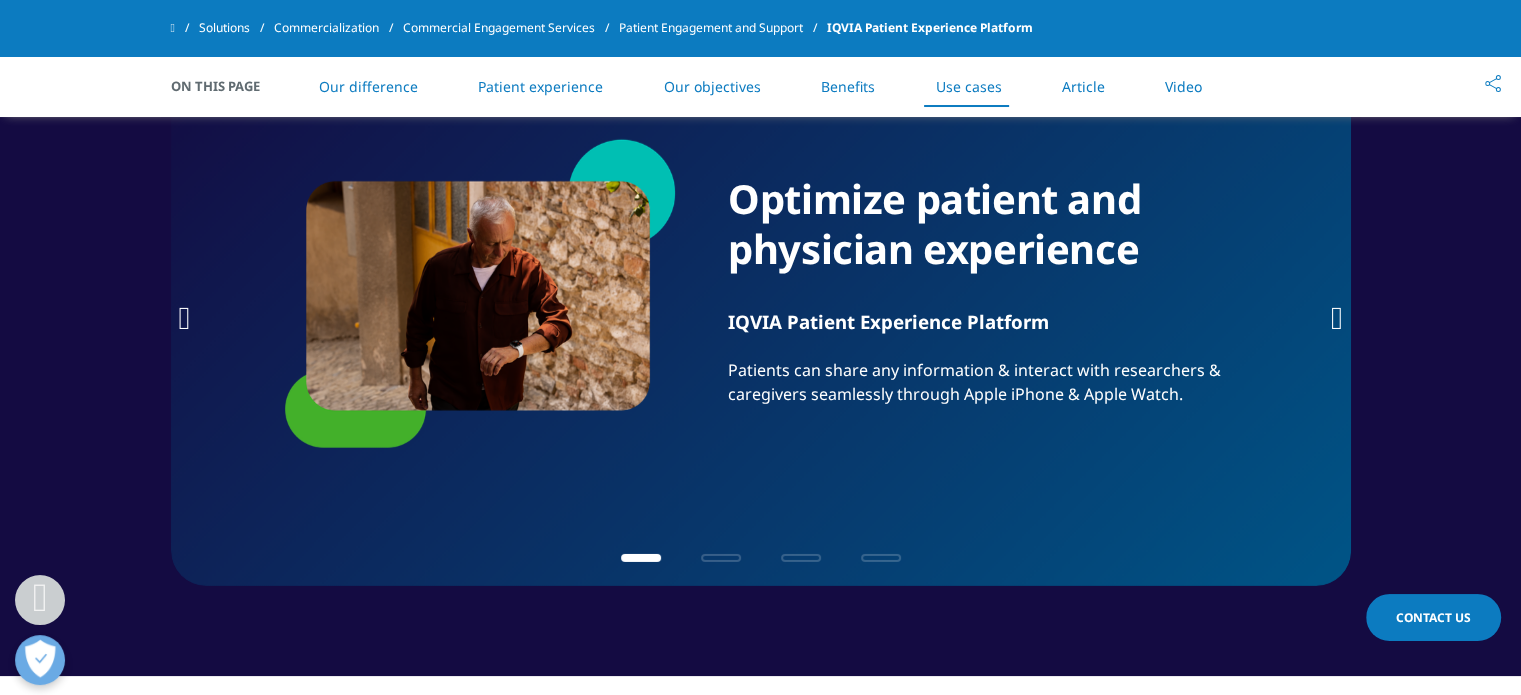 scroll, scrollTop: 6600, scrollLeft: 0, axis: vertical 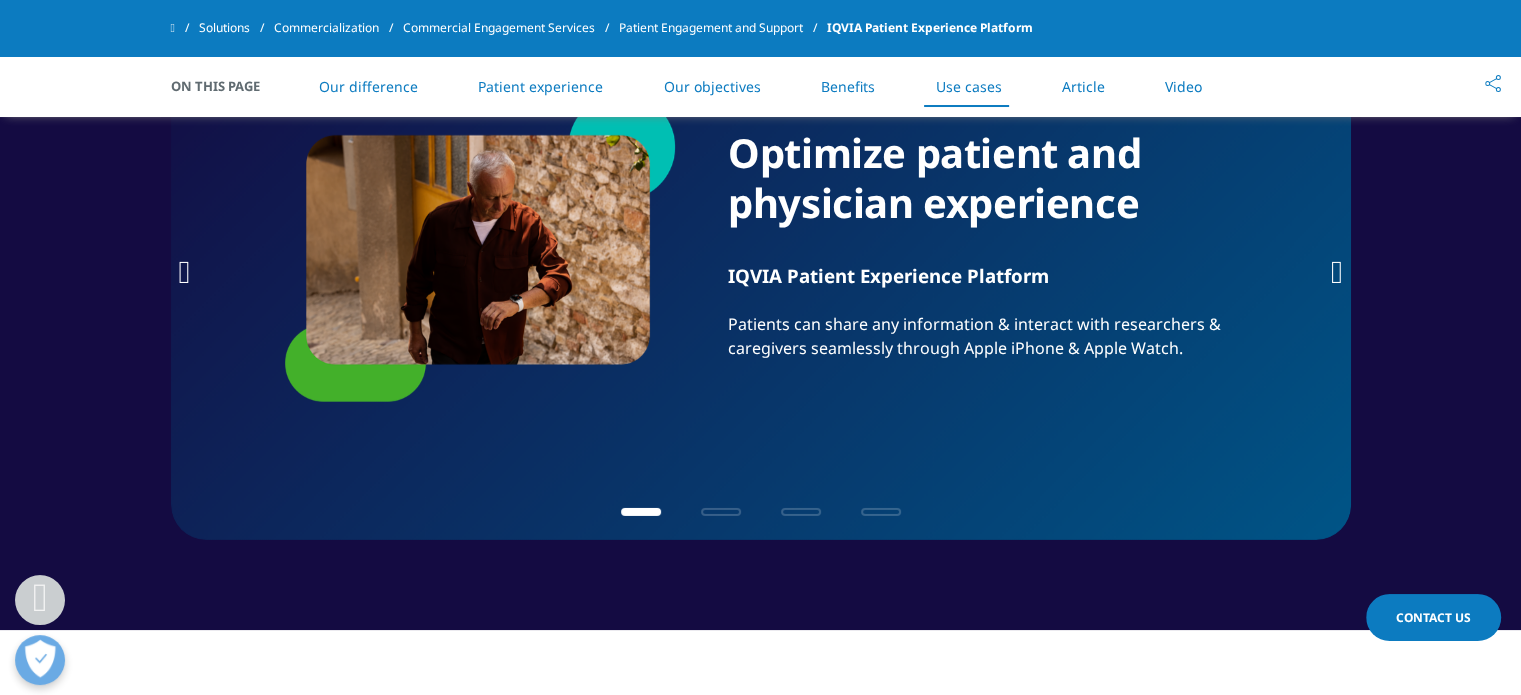click at bounding box center [1337, 272] 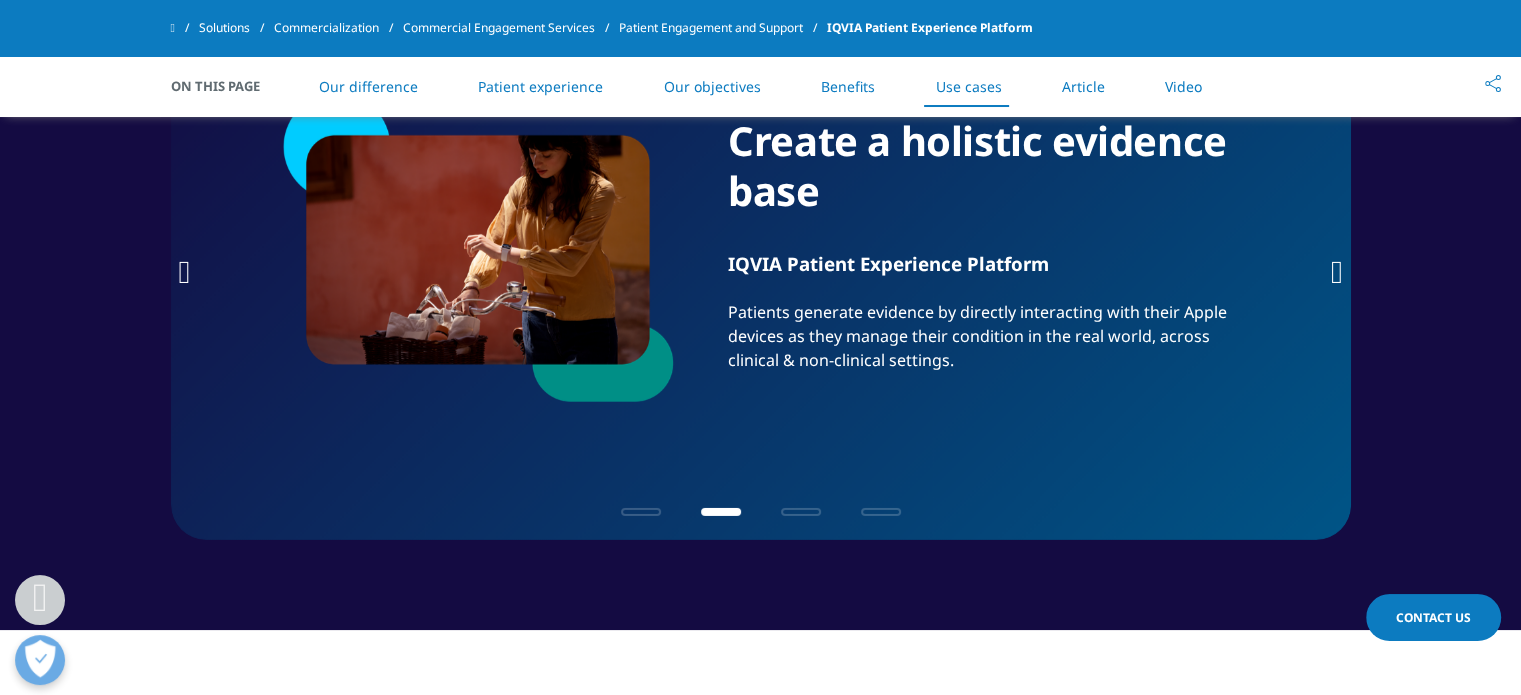 click at bounding box center [1337, 272] 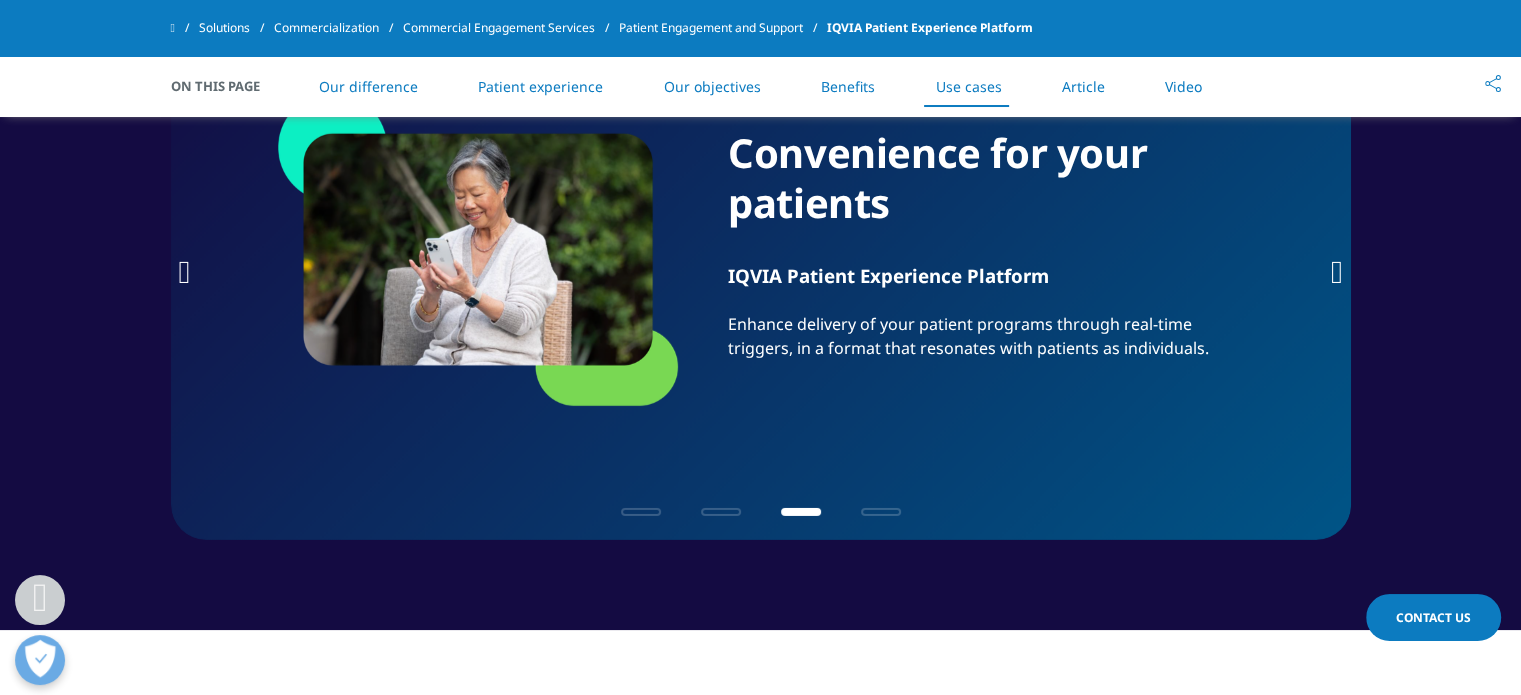 click at bounding box center (1337, 272) 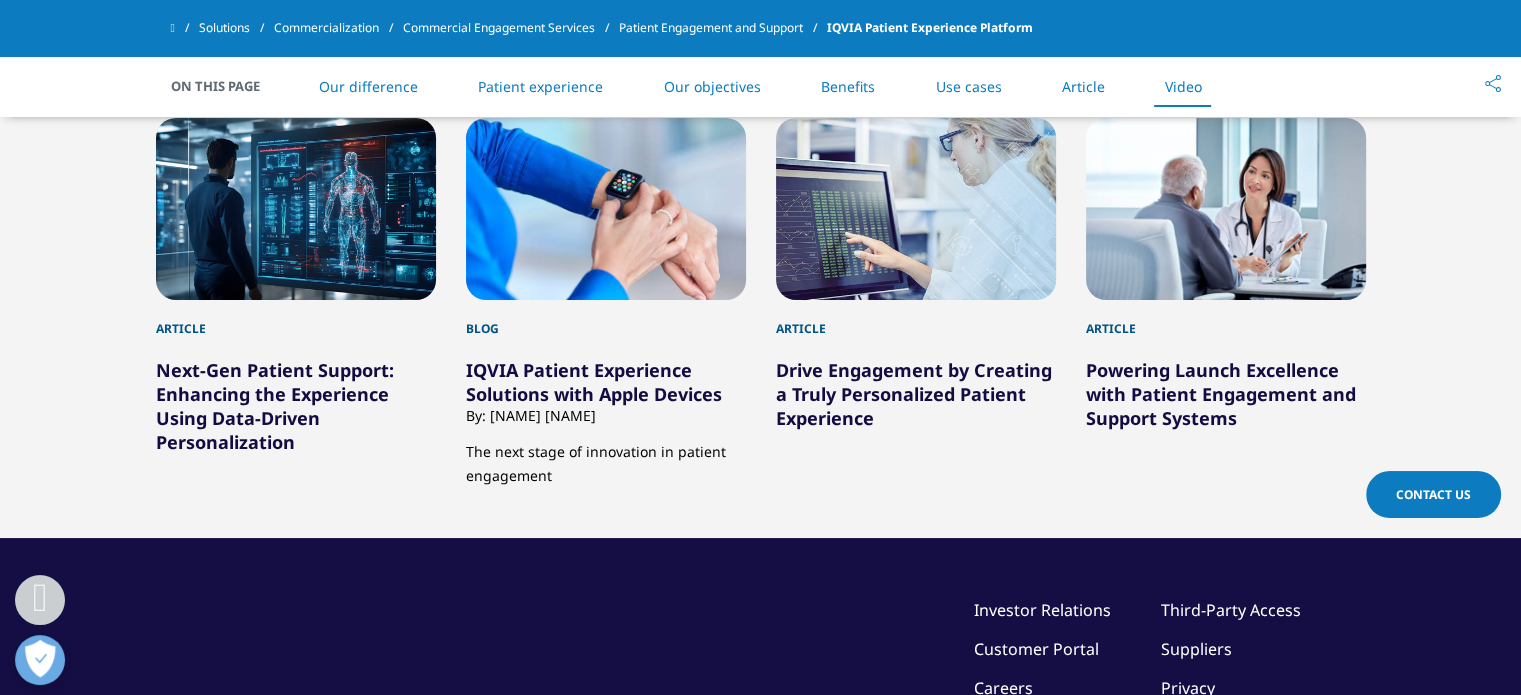 scroll, scrollTop: 8700, scrollLeft: 0, axis: vertical 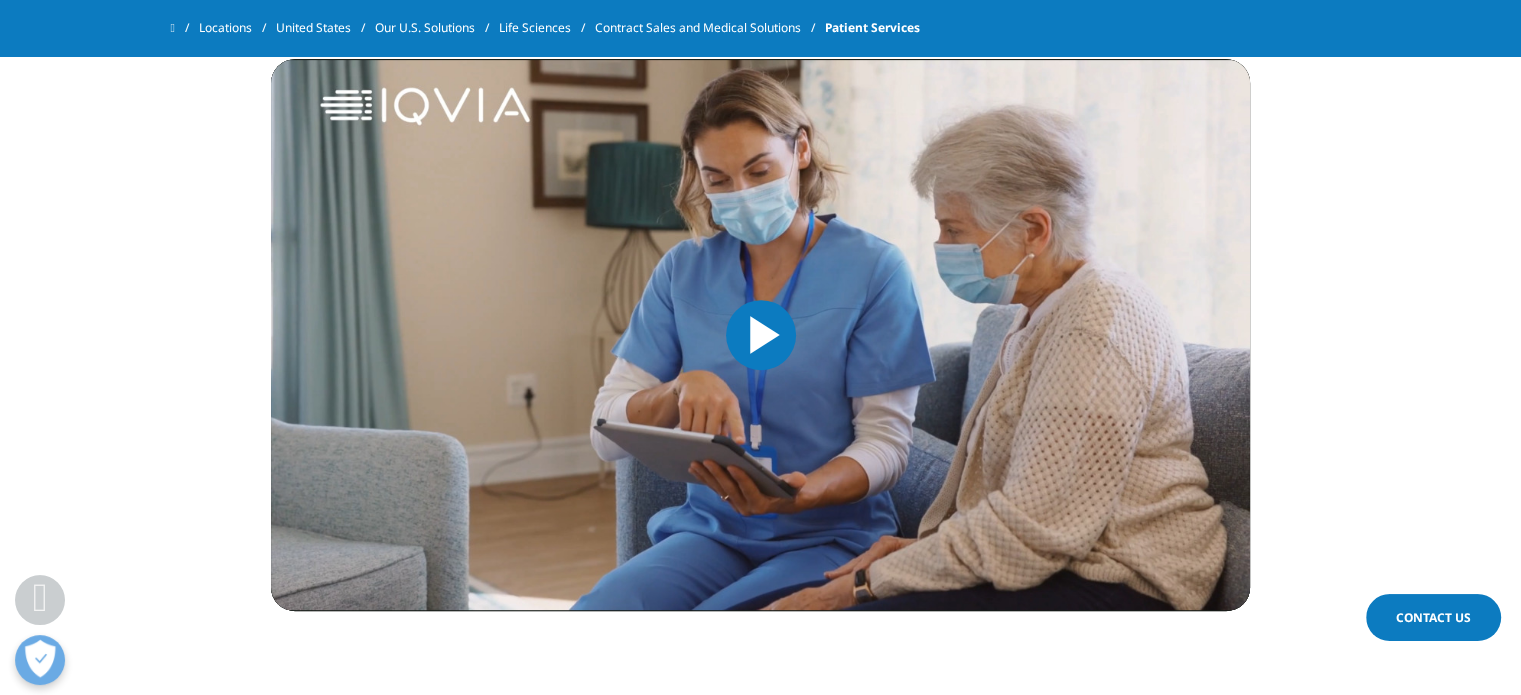 drag, startPoint x: 744, startPoint y: 316, endPoint x: 739, endPoint y: 338, distance: 22.561028 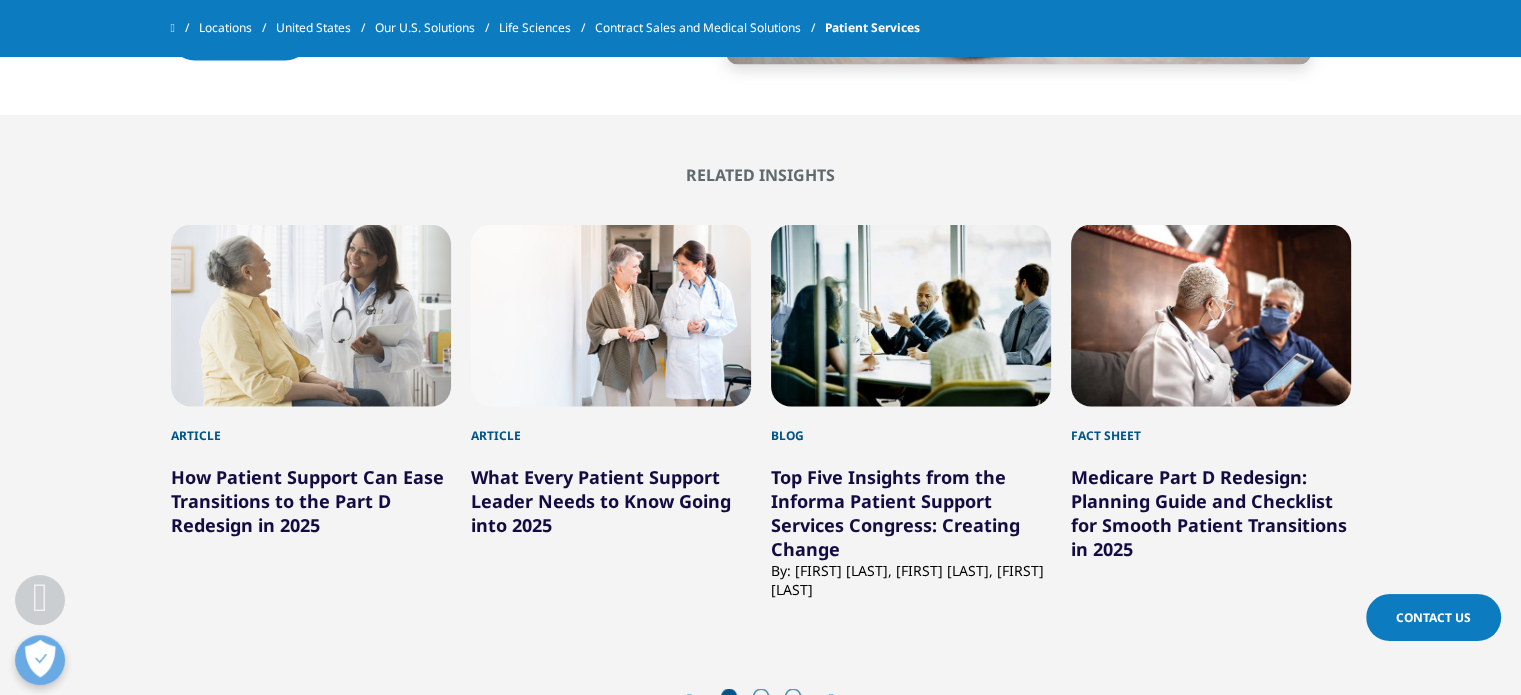 scroll, scrollTop: 3900, scrollLeft: 0, axis: vertical 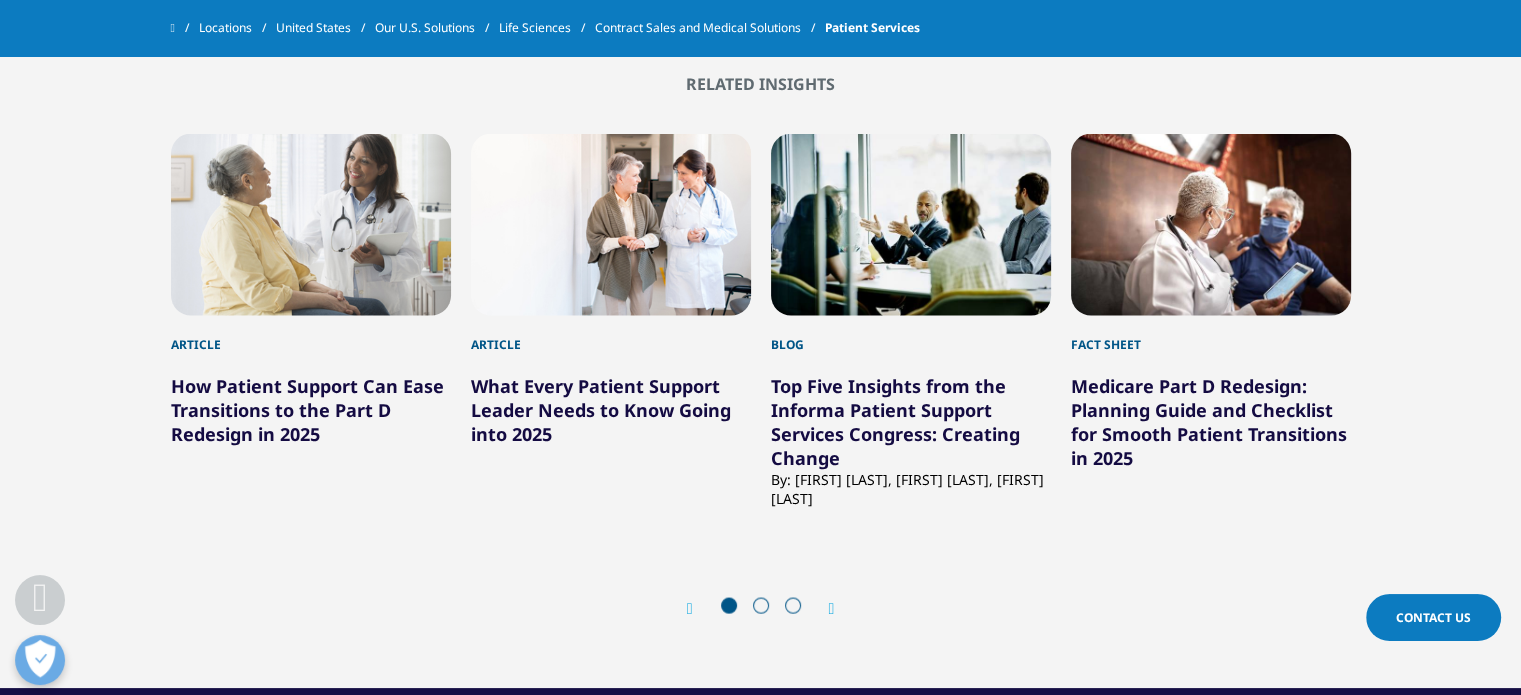 click on "Next" at bounding box center (822, 608) 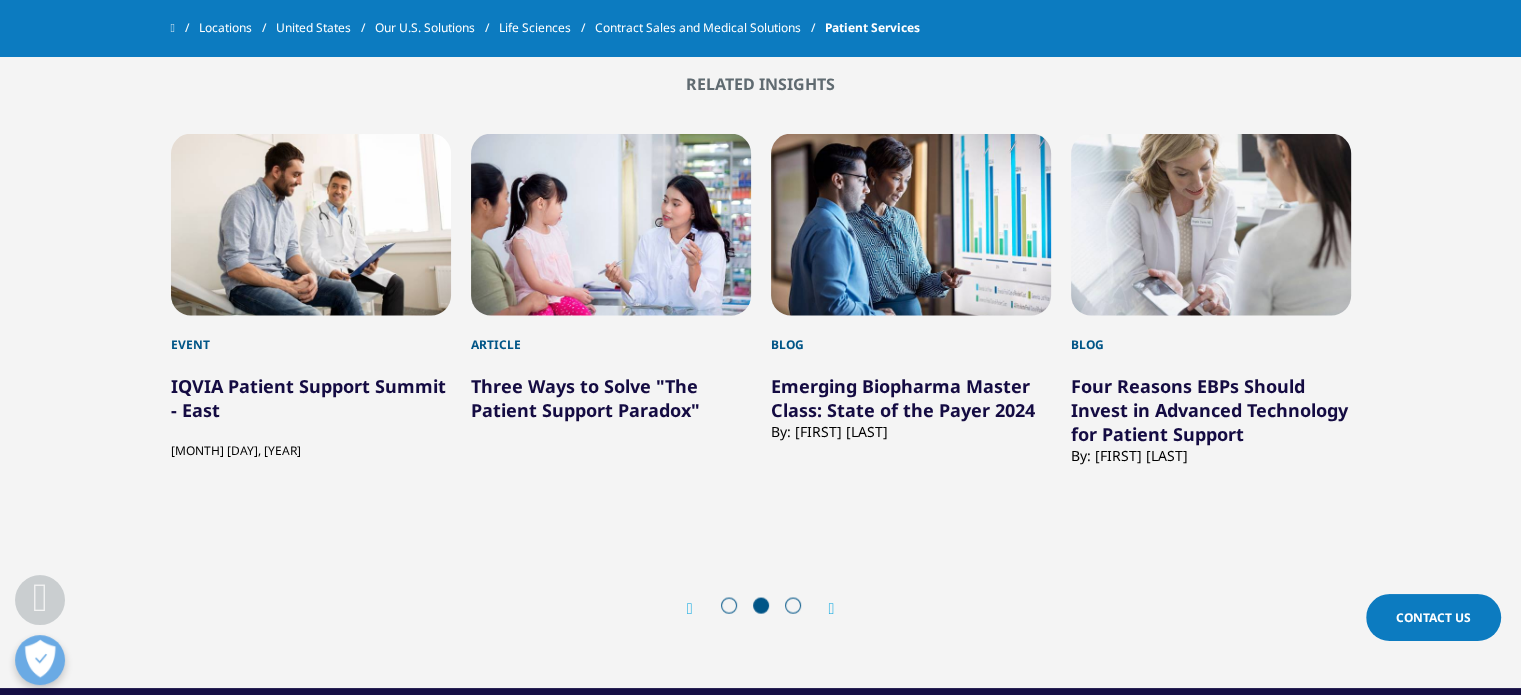 click on "Next" at bounding box center [822, 608] 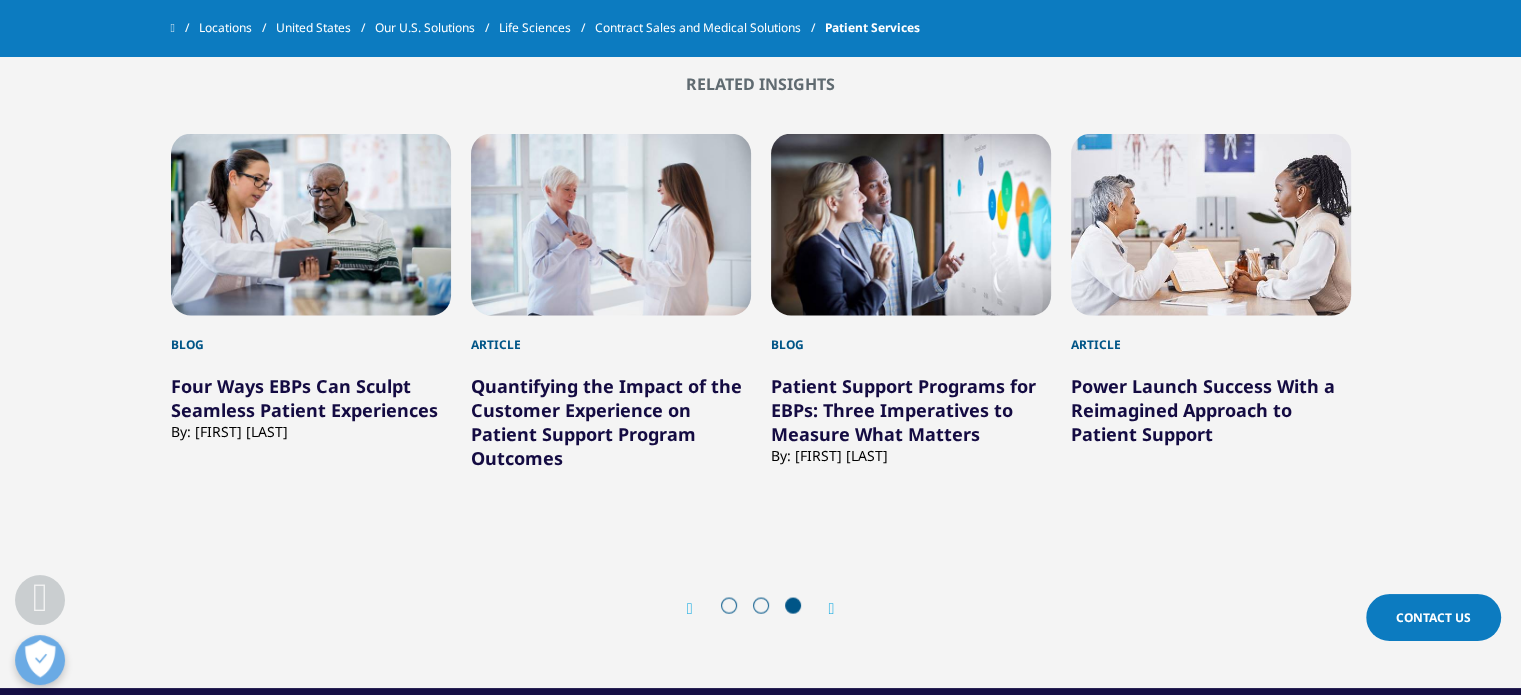 click at bounding box center (832, 609) 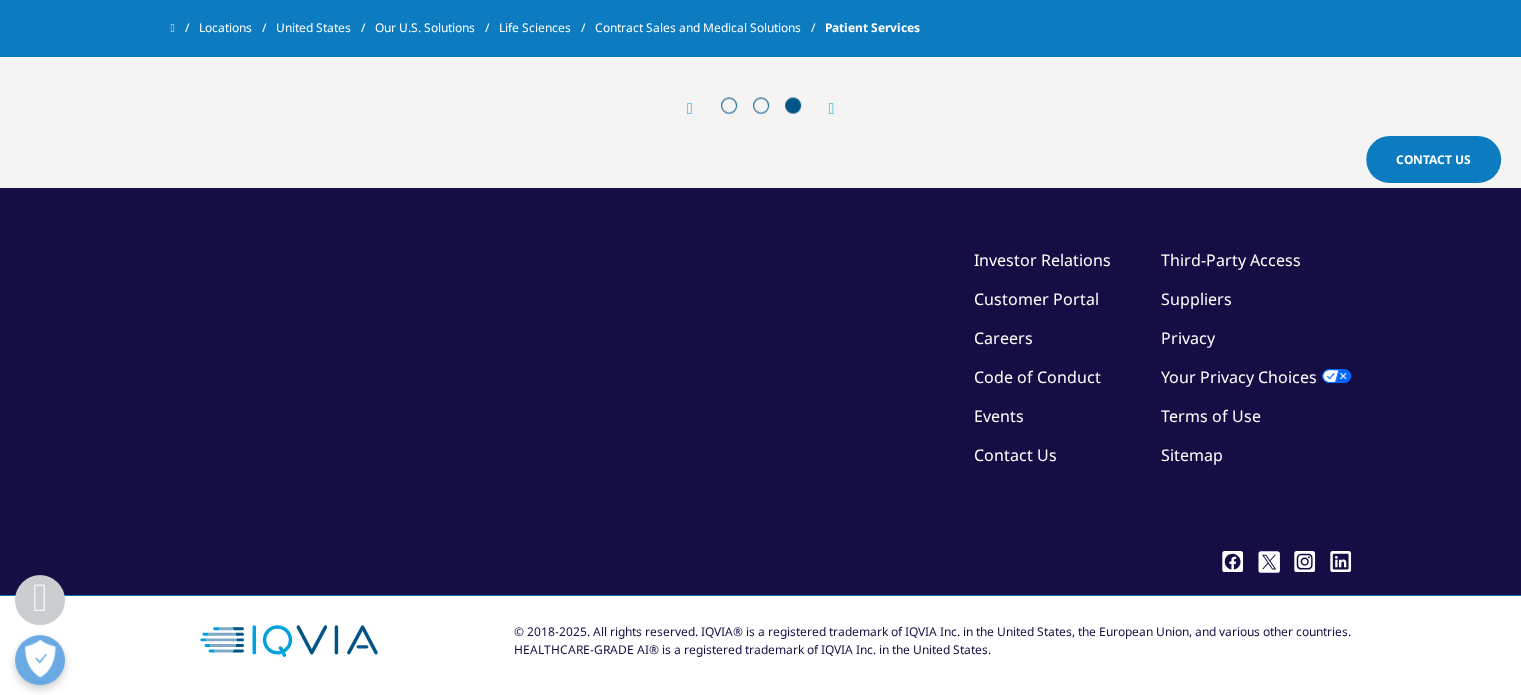 scroll, scrollTop: 4404, scrollLeft: 0, axis: vertical 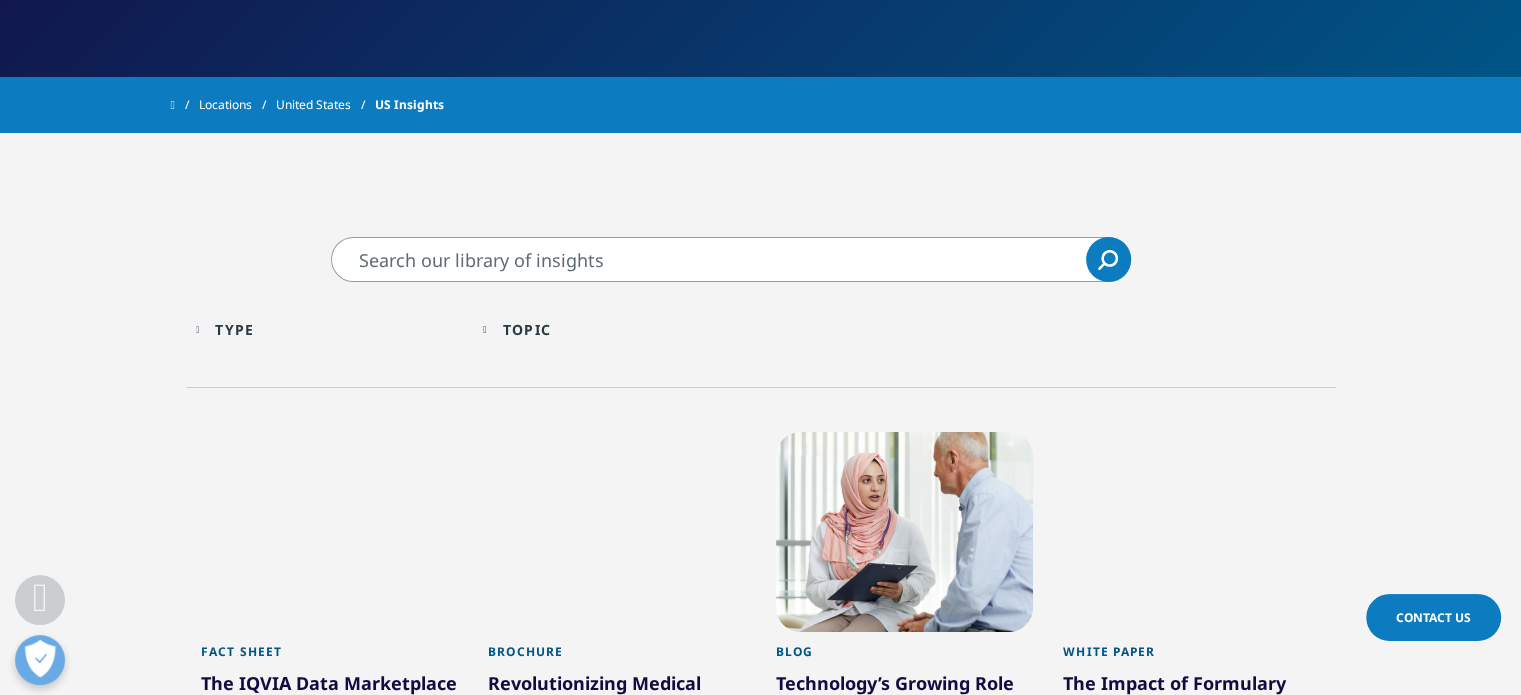 click on "Type" at bounding box center [234, 329] 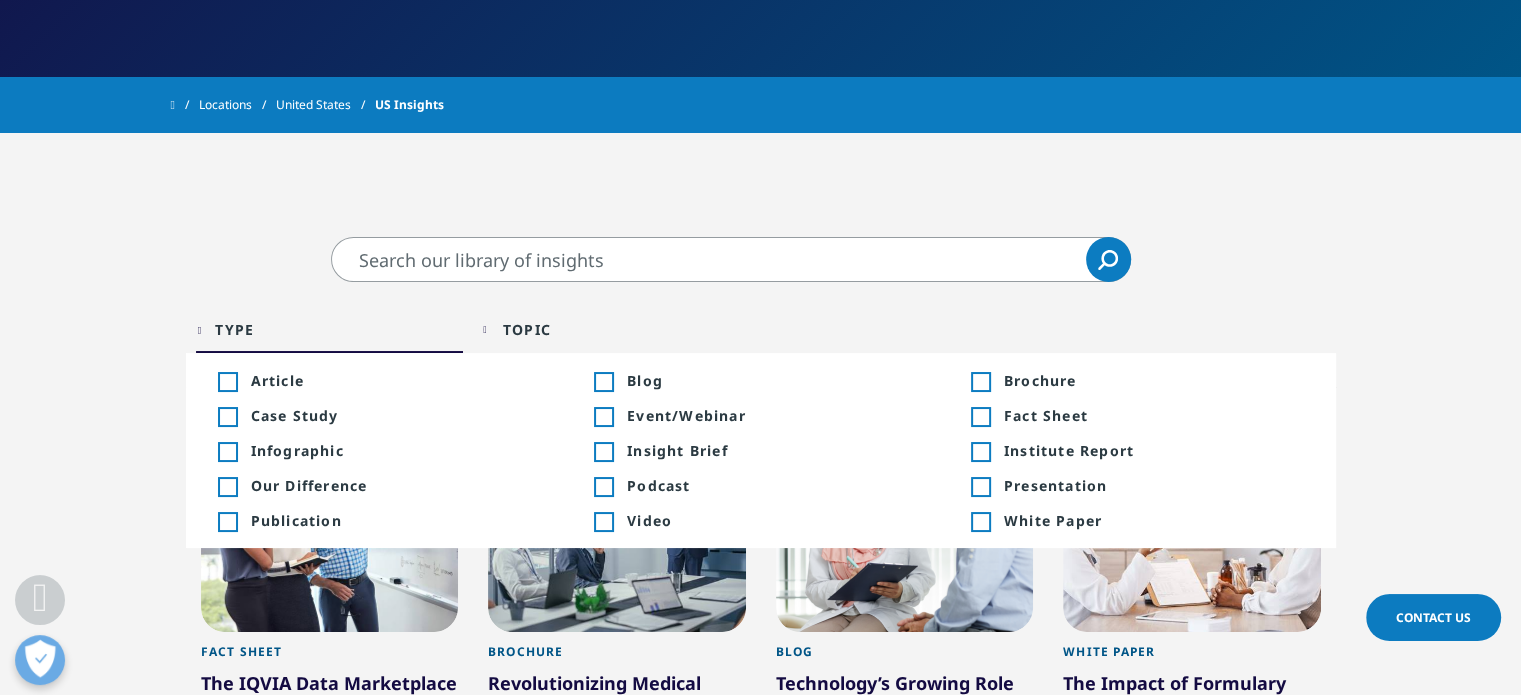 click on "Case Study" at bounding box center (401, 415) 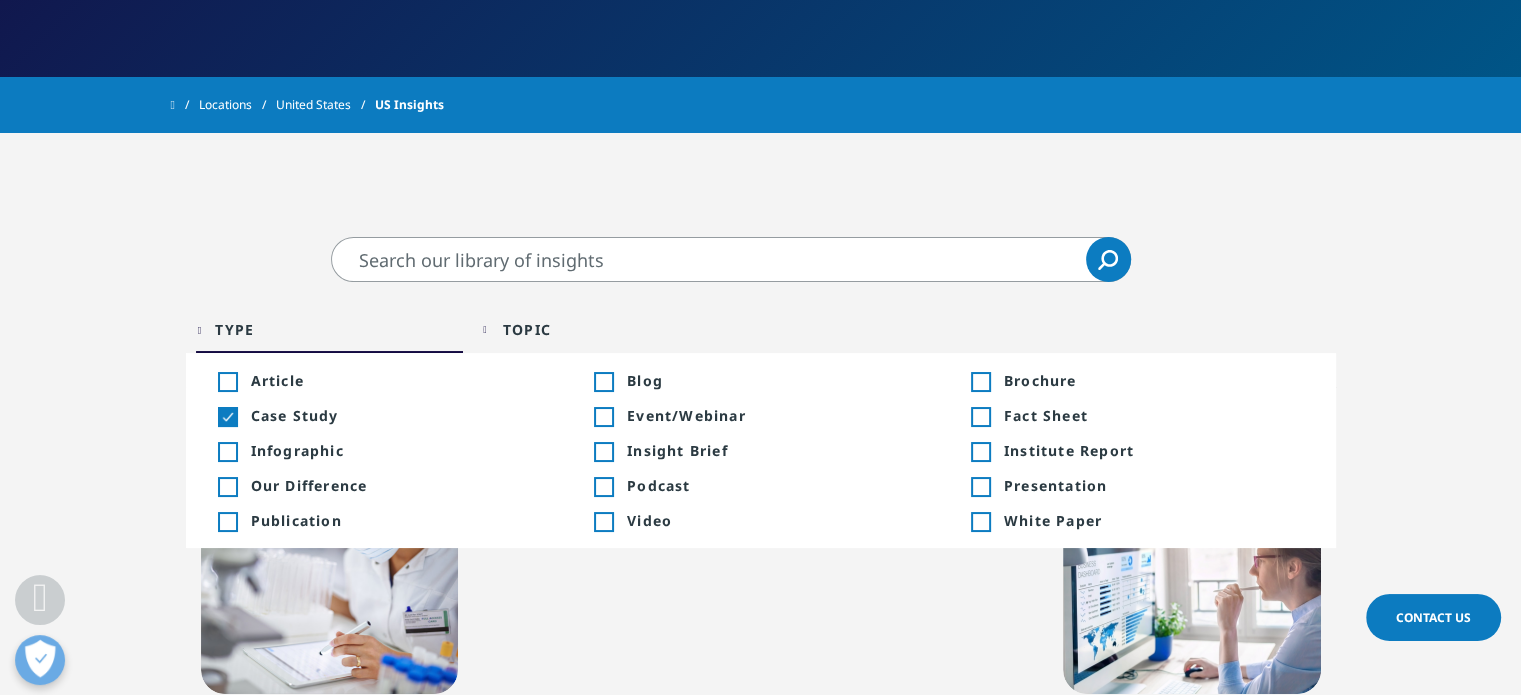 click on "Clear Search Loading
Type Loading Clear Or/And Operator Toggle Article +57 Toggle Toggle Blog +402 Toggle Toggle Brochure +5 Toggle Toggle Case Study 111 Toggle Toggle Event/Webinar +269 Toggle Toggle Fact Sheet +253 Toggle Toggle Infographic +47 Toggle Toggle Insight Brief +27 Toggle Toggle Institute Report +30 Toggle Toggle Our Difference +1 Toggle Toggle Podcast +36 Toggle Toggle Presentation +1 Toggle Toggle Publication +45 Toggle Toggle Video +29 Toggle Toggle White Paper +152 Toggle
Topic Loading Clear Or/And Operator Toggle Contract Sales & Medical Solutions 27 Toggle Toggle COVID-19 3 Toggle Toggle Emerging Biopharma (EBP) 17 Toggle Toggle Financial Institution Services 1 Toggle" at bounding box center [760, 1061] 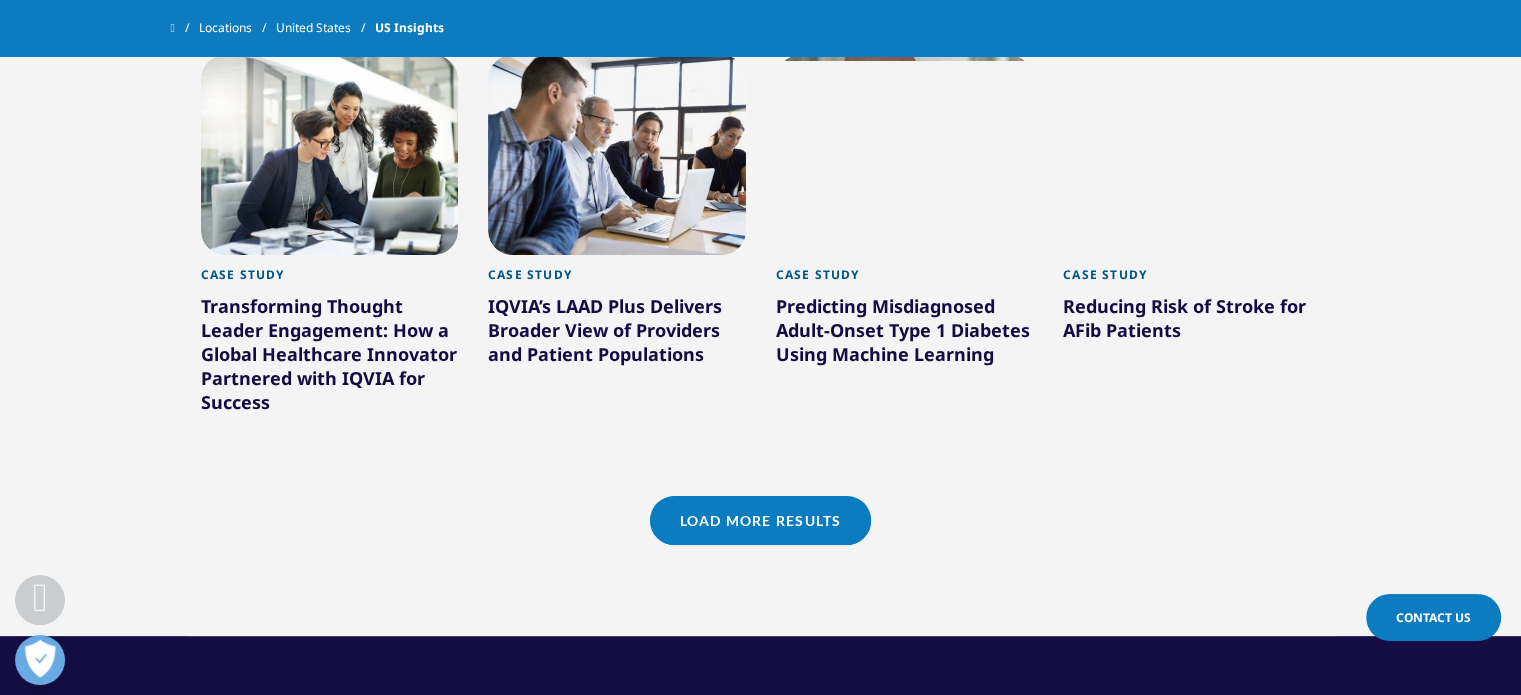 scroll, scrollTop: 1530, scrollLeft: 0, axis: vertical 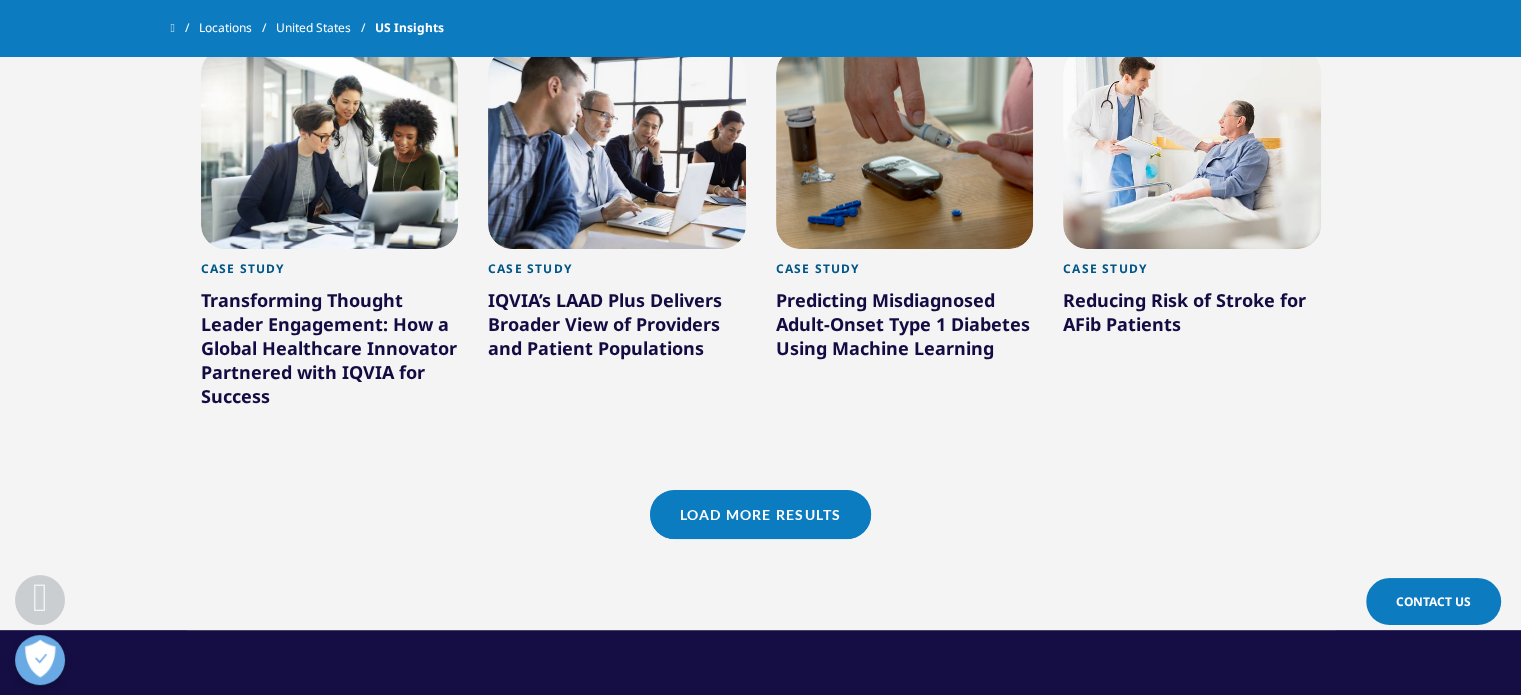 click on "Load More Results" at bounding box center [760, 514] 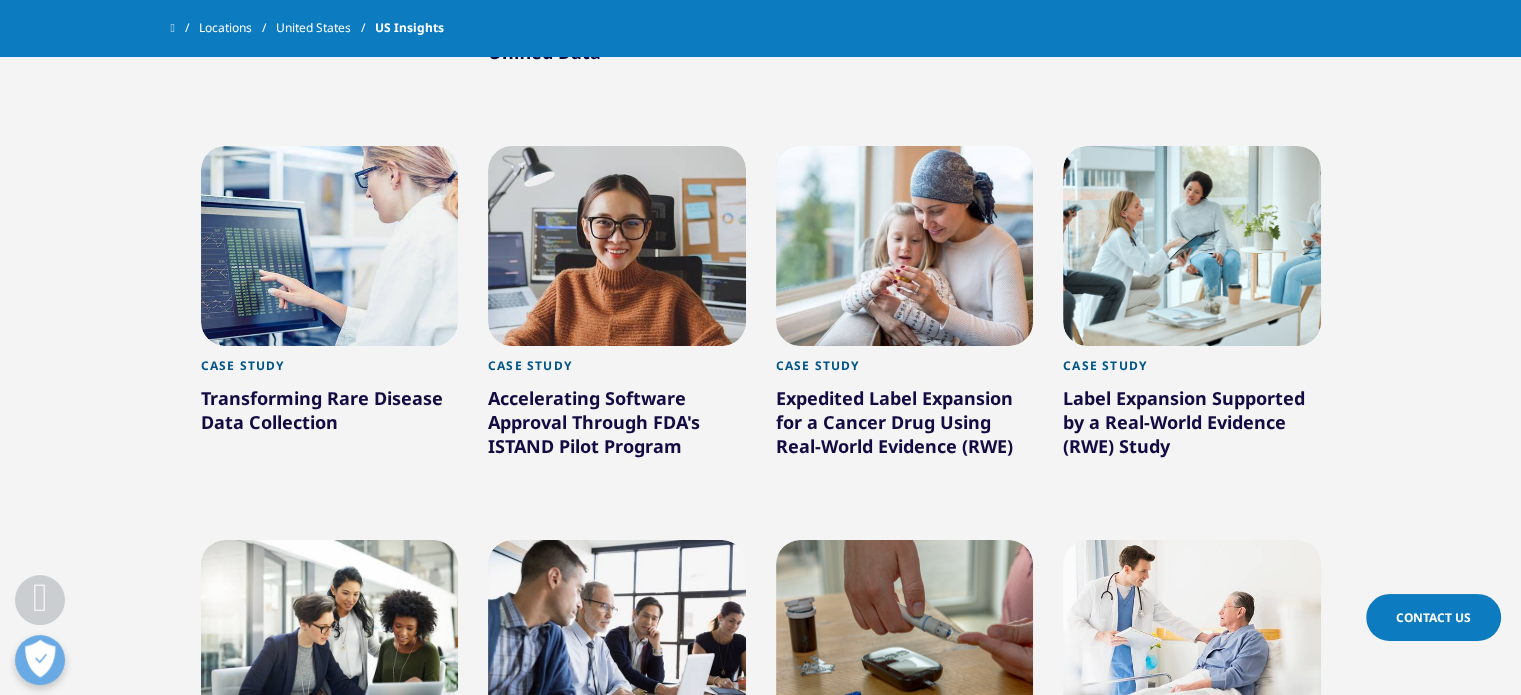 scroll, scrollTop: 1030, scrollLeft: 0, axis: vertical 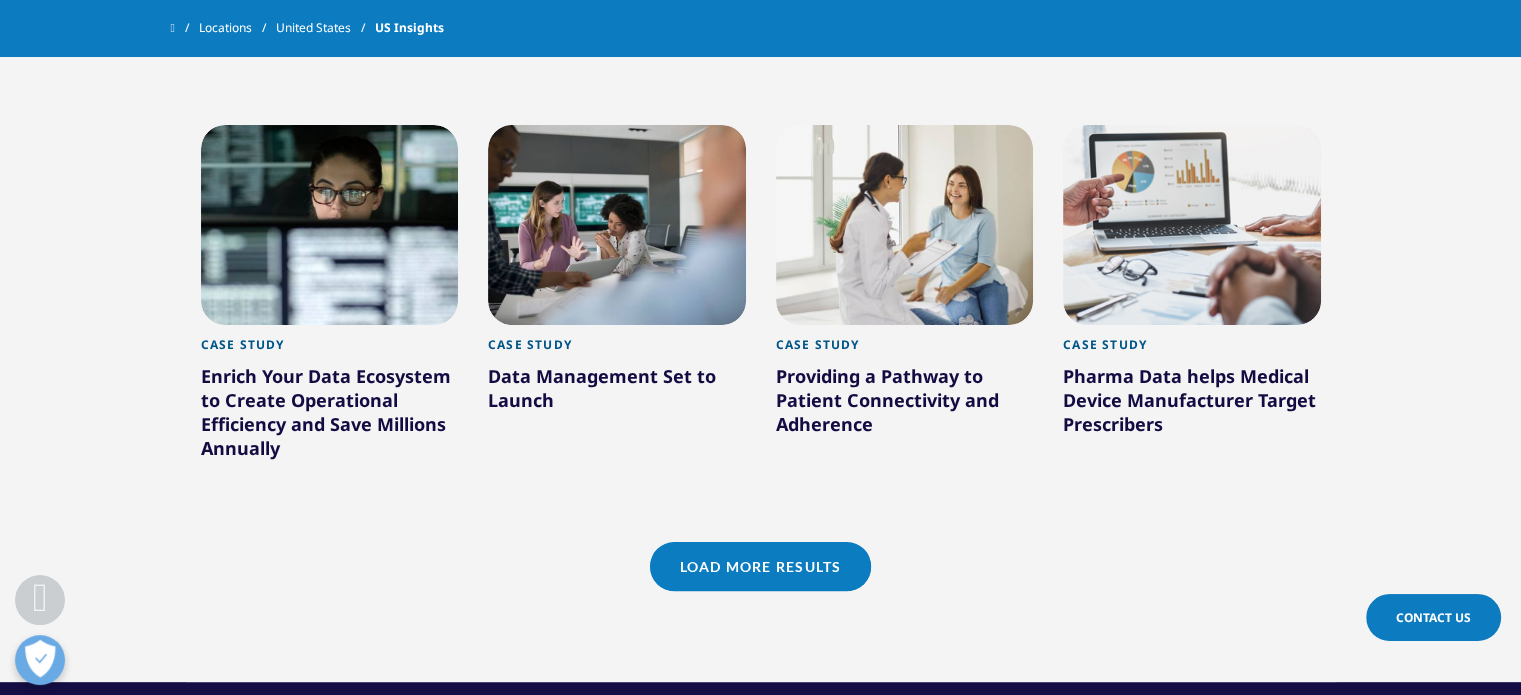 click on "Load More Results" at bounding box center [760, 566] 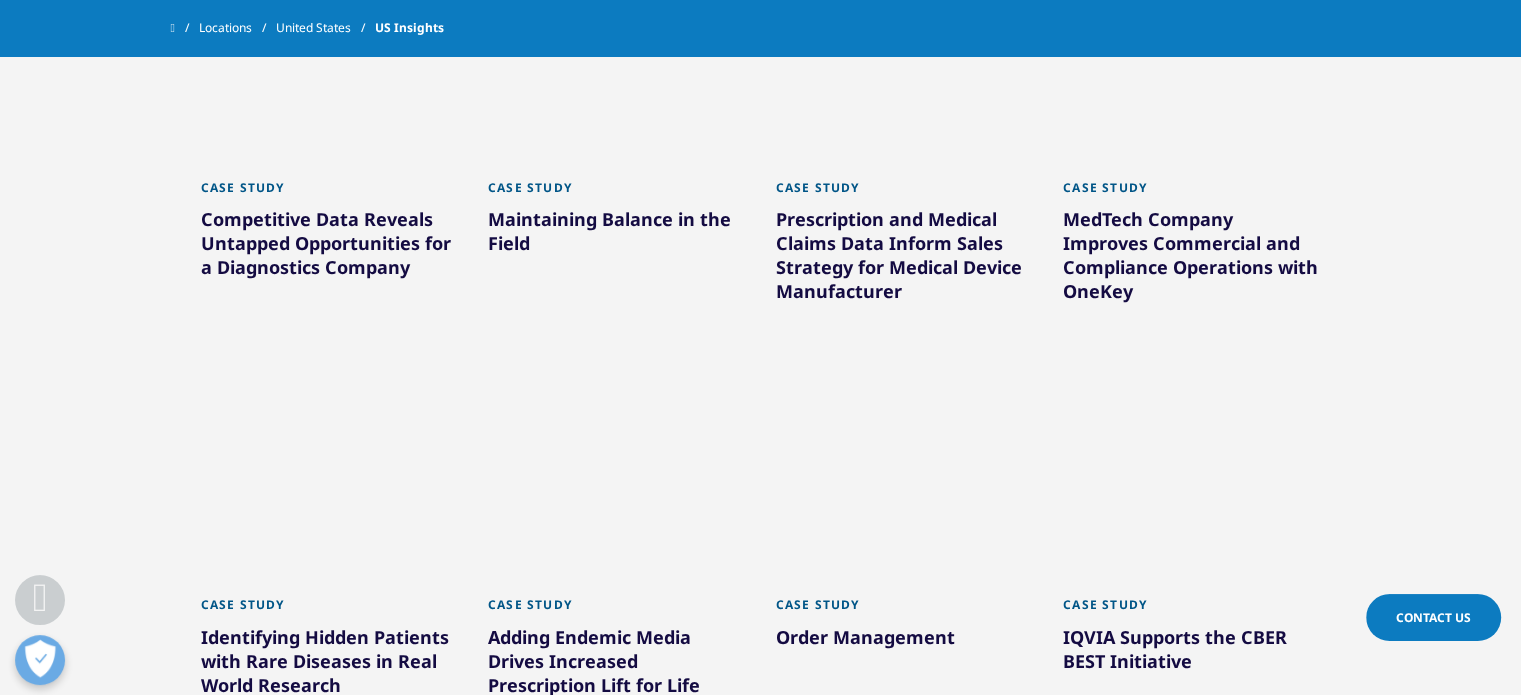 scroll, scrollTop: 3730, scrollLeft: 0, axis: vertical 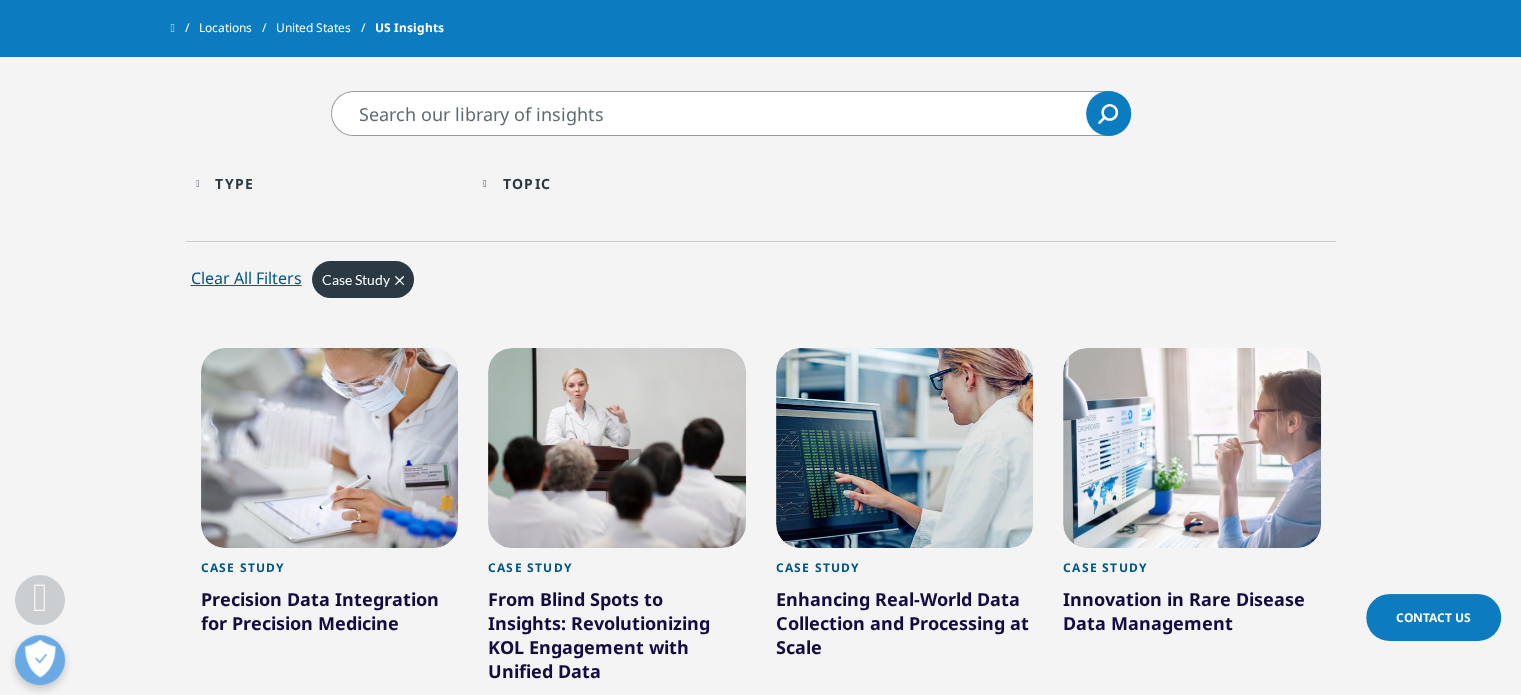 click on "Topic Loading Clear Or/And Operator" at bounding box center [617, 183] 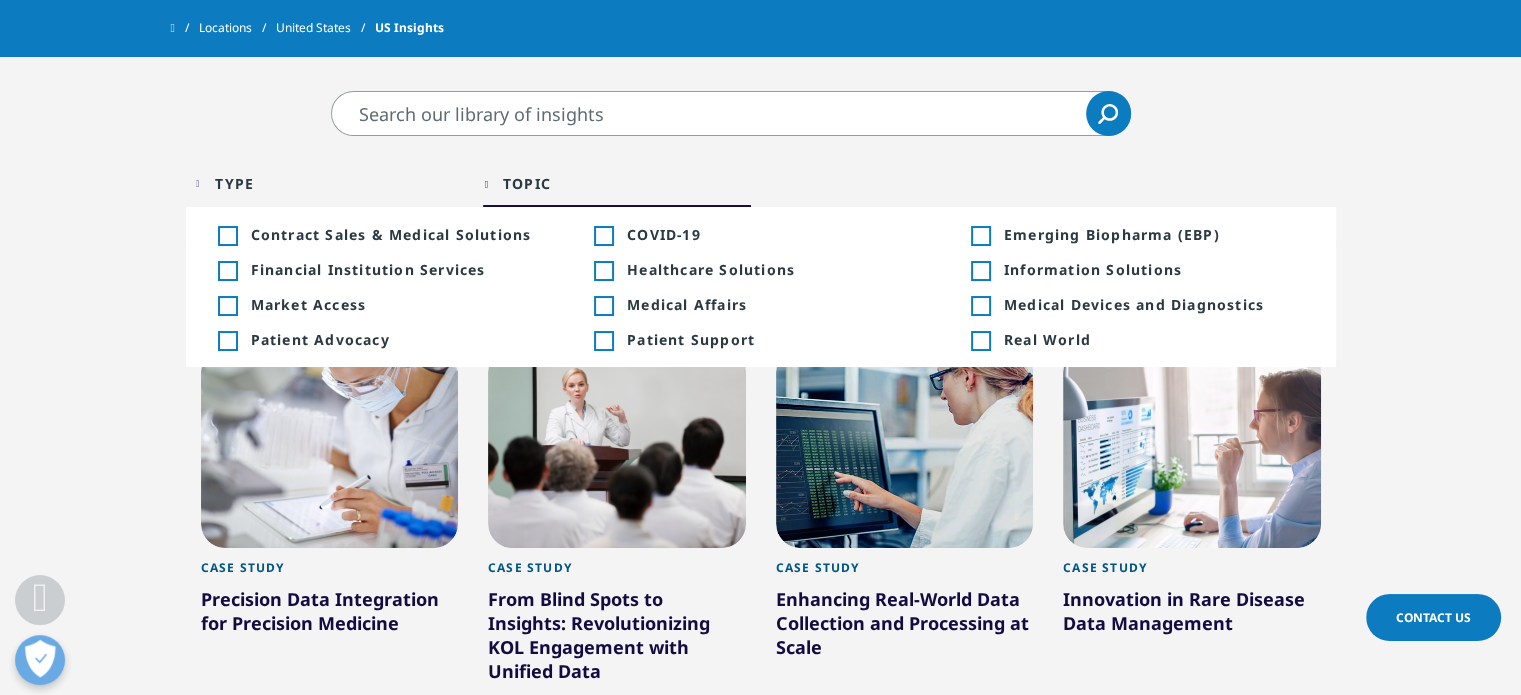 click on "Toggle" at bounding box center [603, 341] 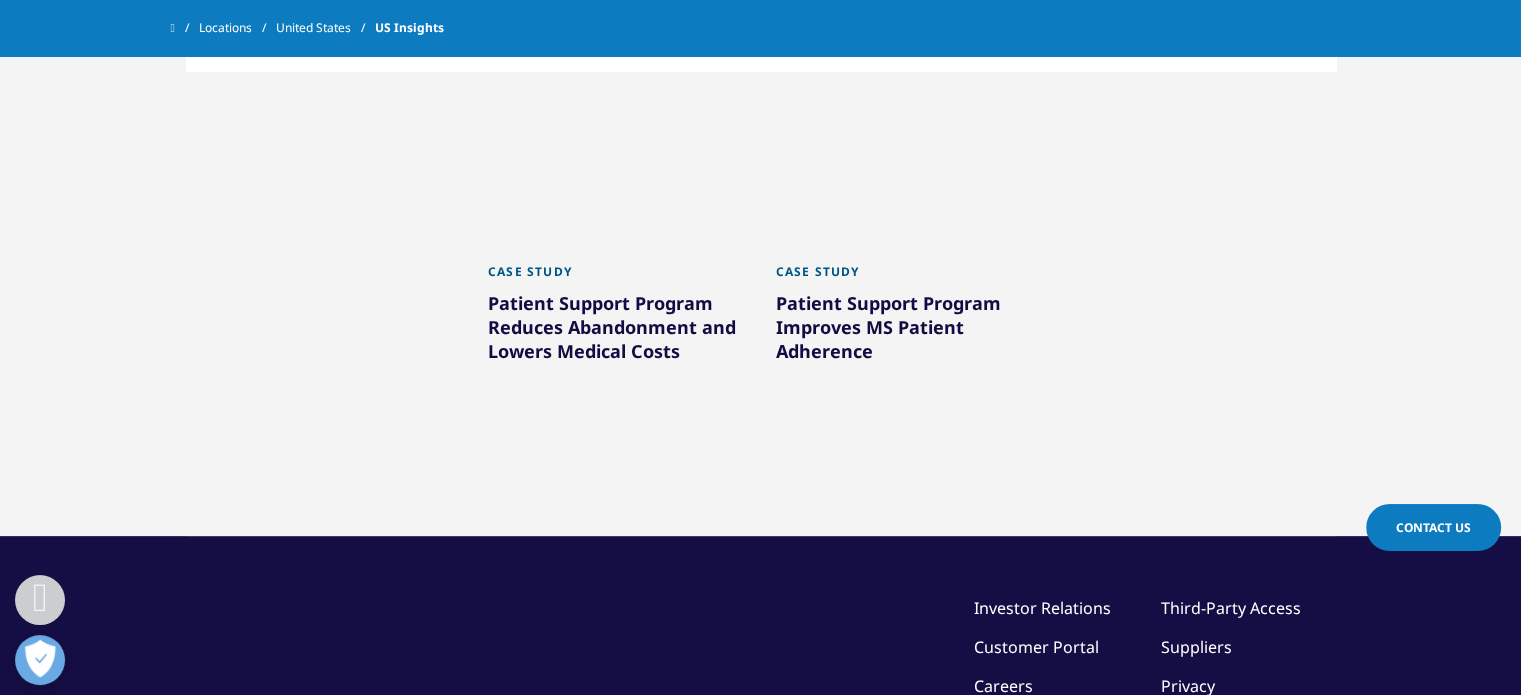 scroll, scrollTop: 720, scrollLeft: 0, axis: vertical 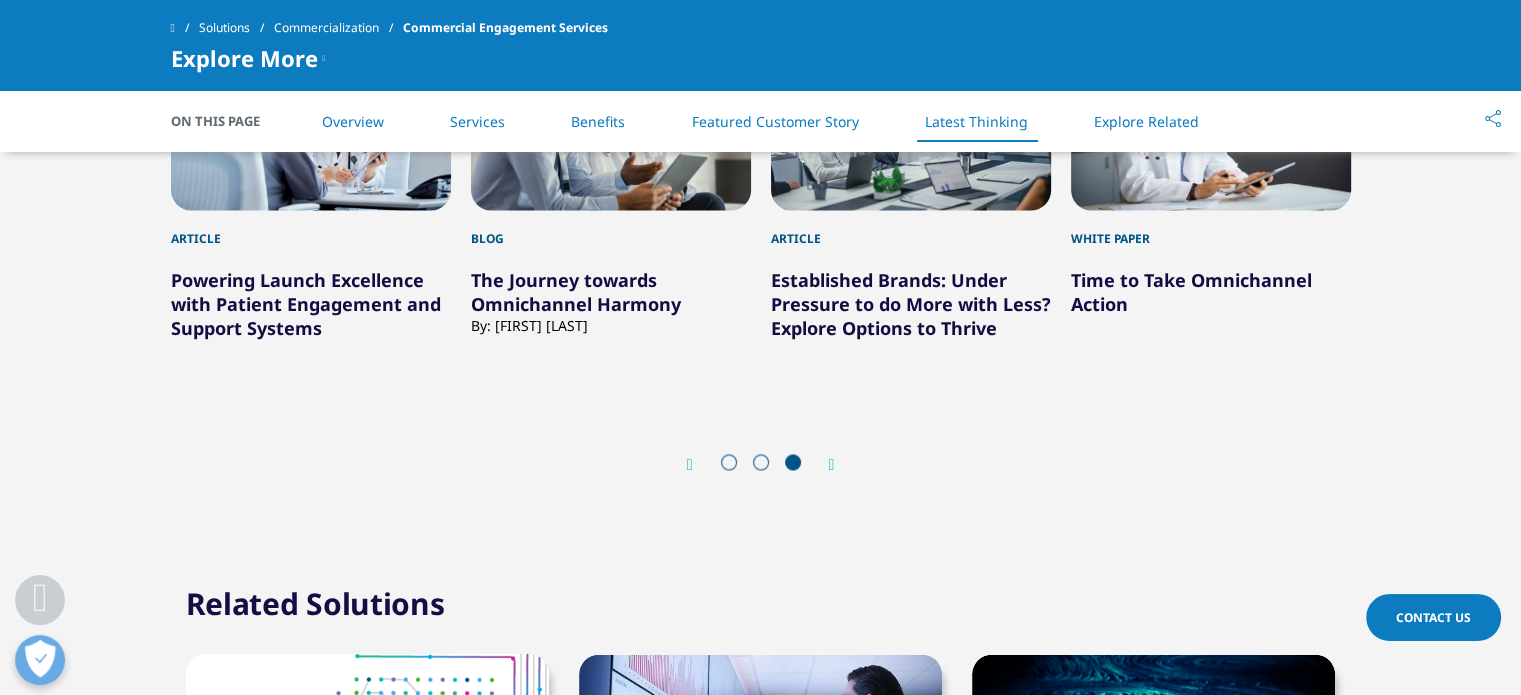 click on "Featured Customer Story" at bounding box center [775, 121] 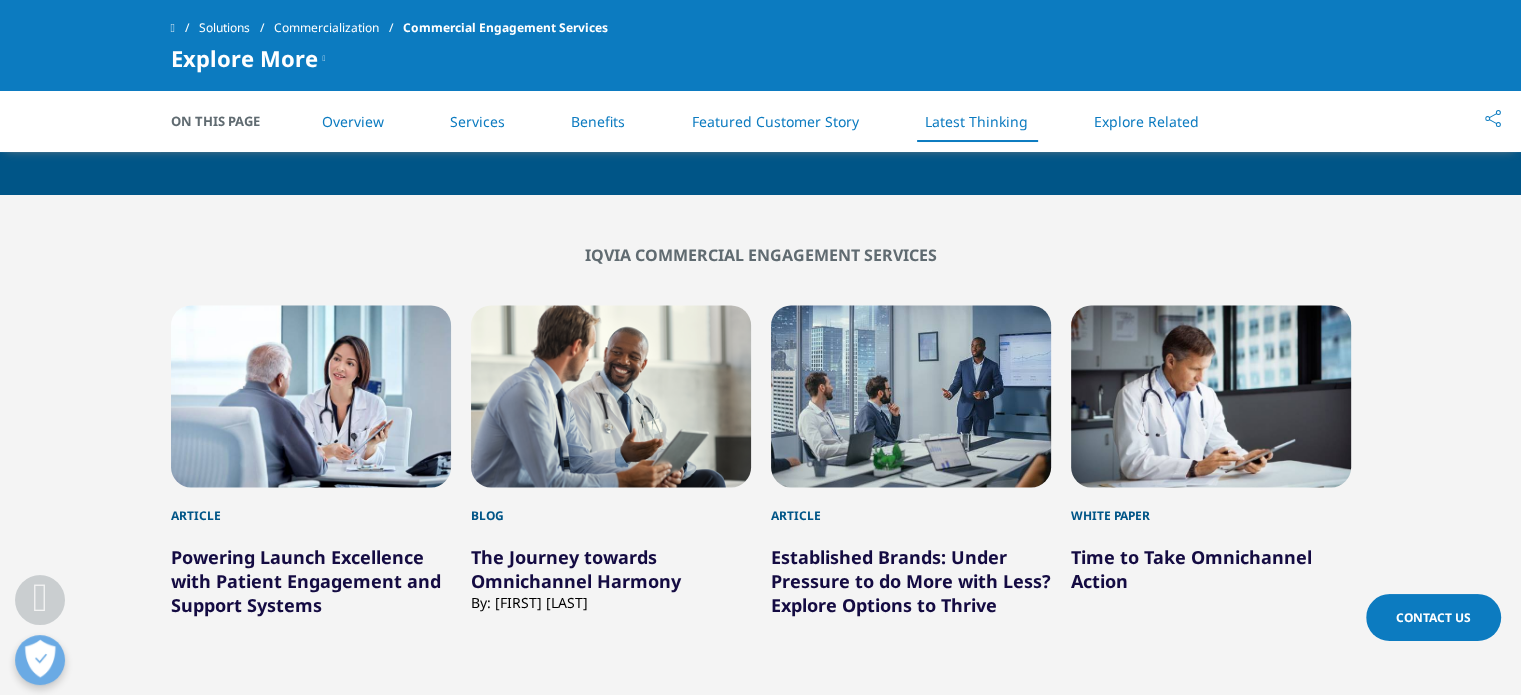 scroll, scrollTop: 3620, scrollLeft: 0, axis: vertical 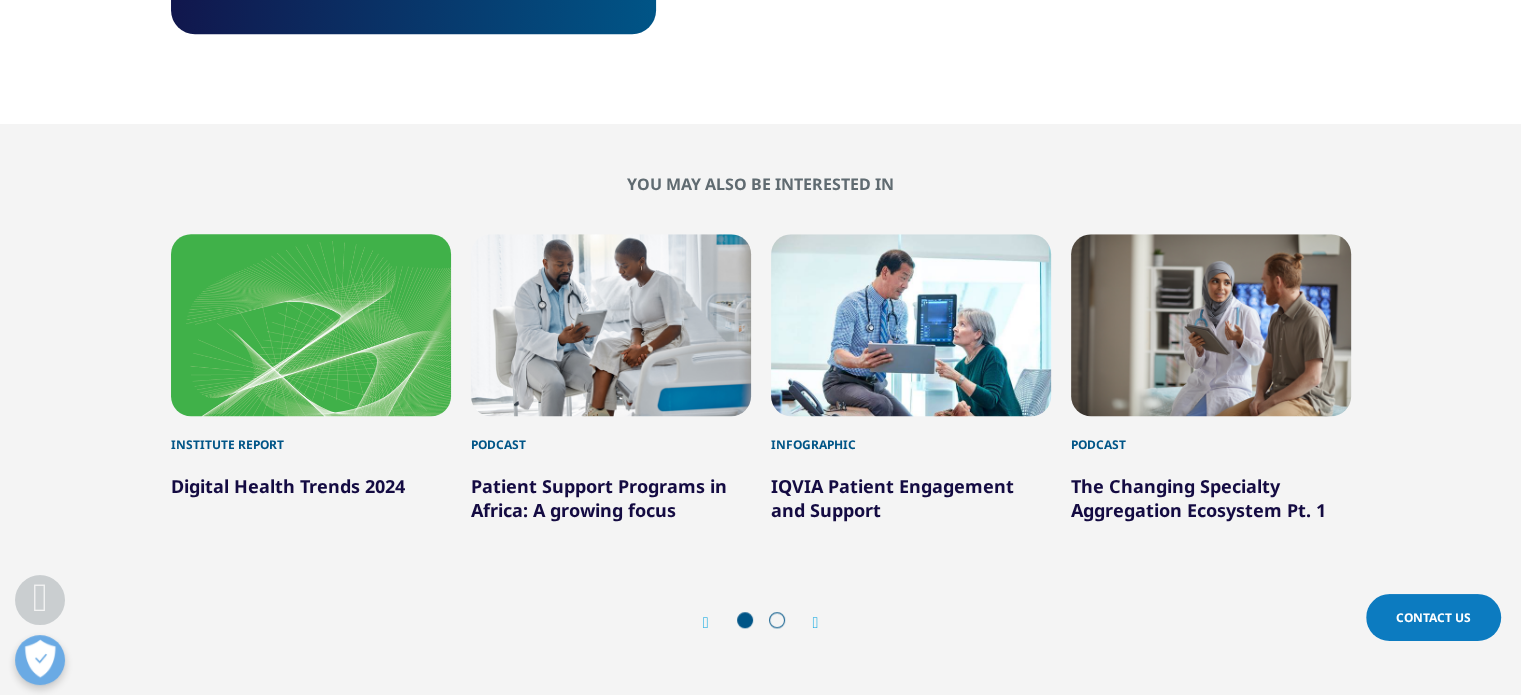 drag, startPoint x: 844, startPoint y: 510, endPoint x: 796, endPoint y: 509, distance: 48.010414 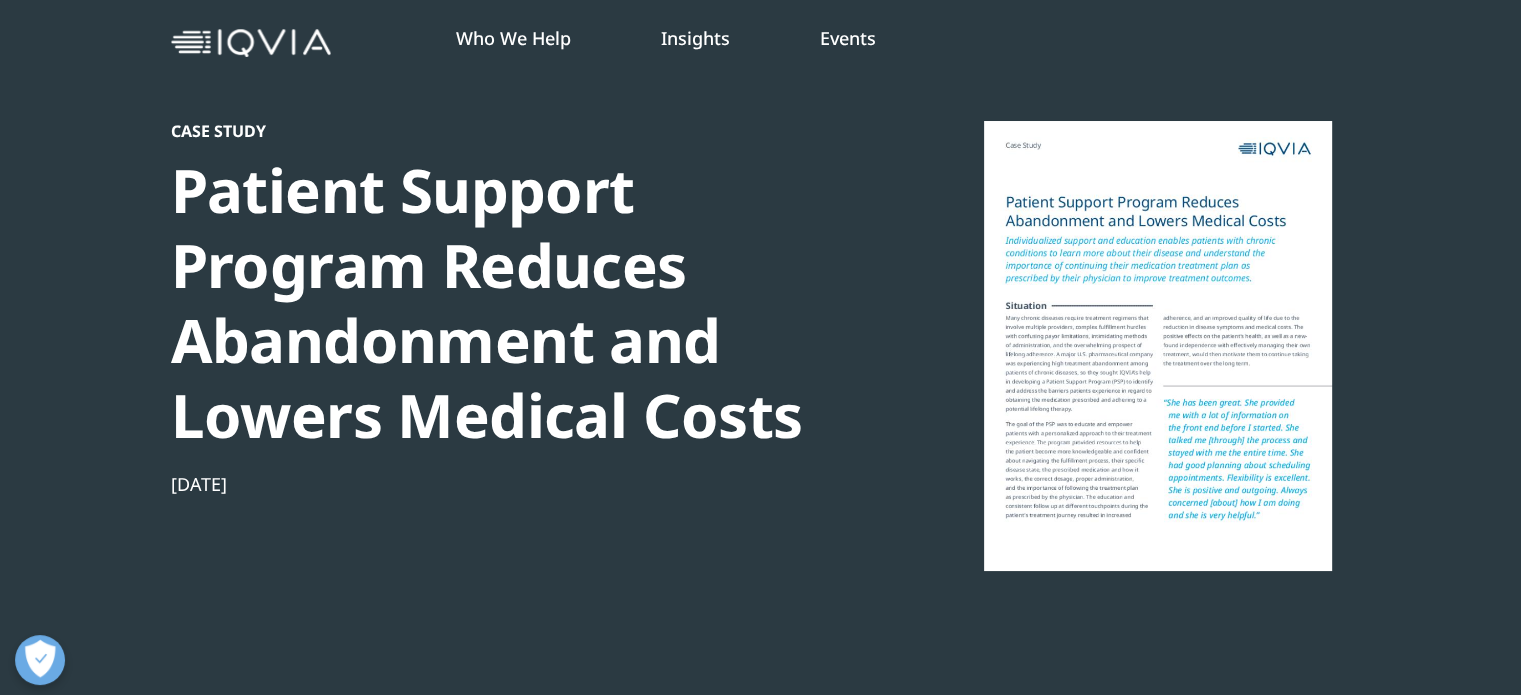 scroll, scrollTop: 0, scrollLeft: 0, axis: both 